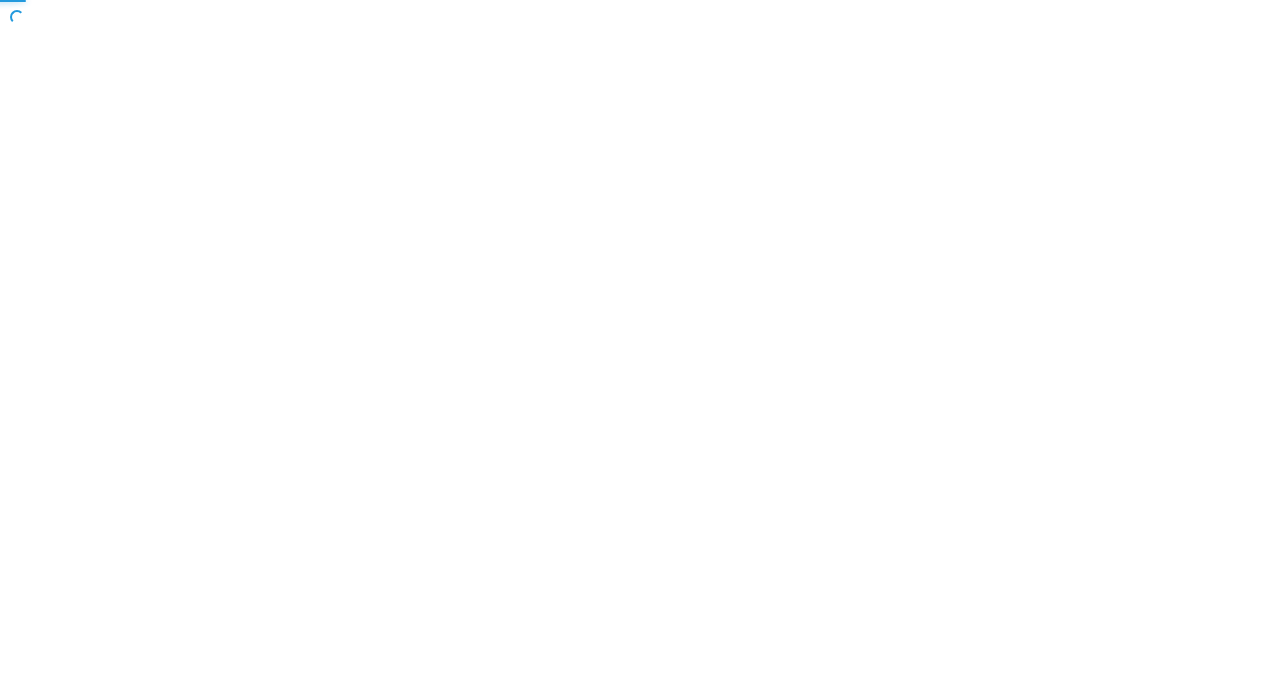 scroll, scrollTop: 0, scrollLeft: 0, axis: both 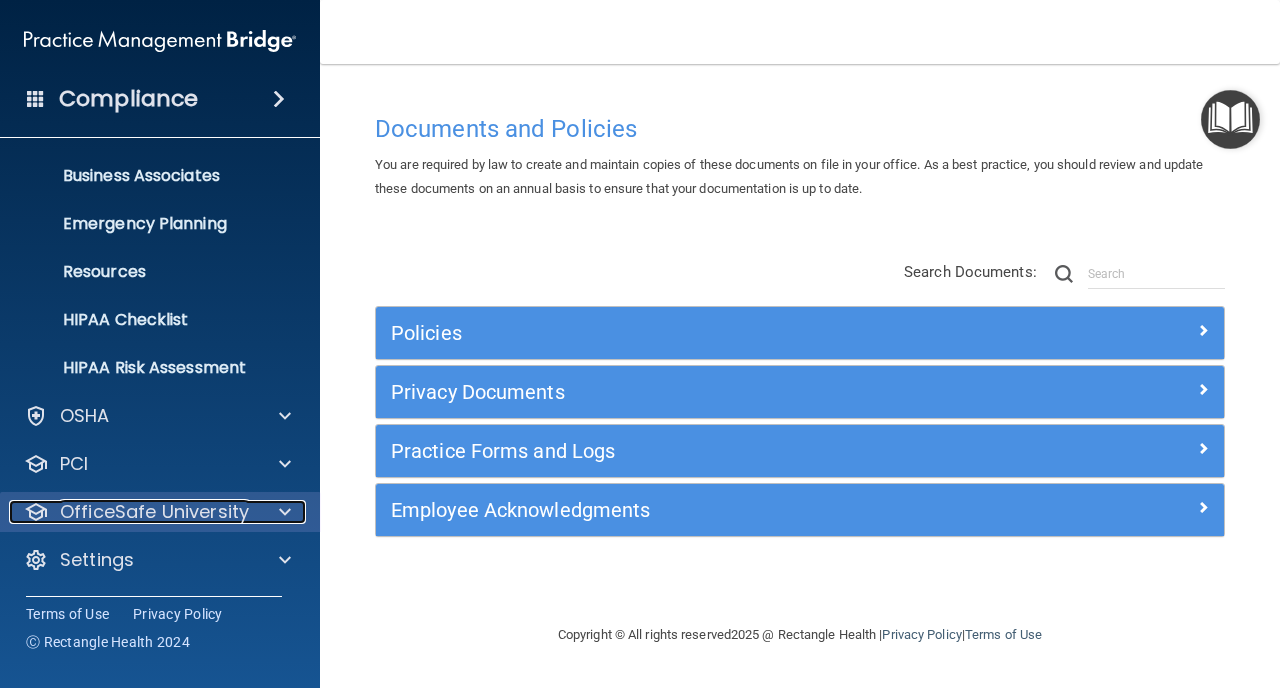 click on "OfficeSafe University" at bounding box center (154, 512) 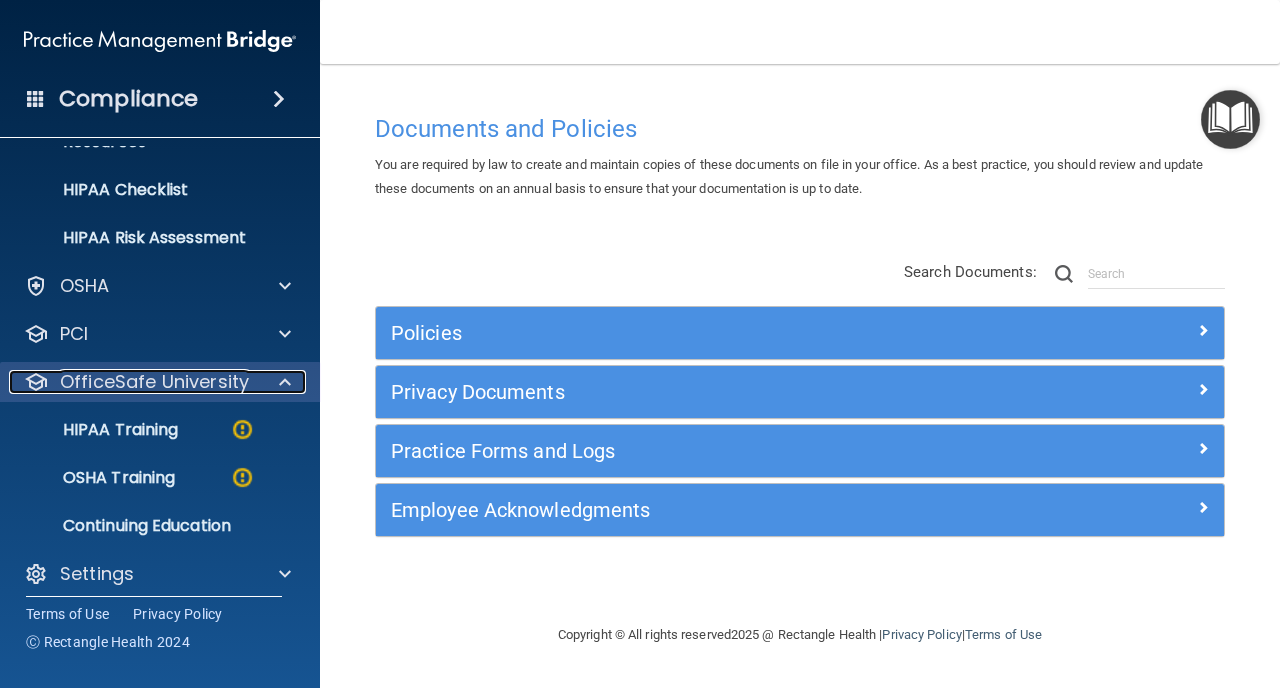 scroll, scrollTop: 285, scrollLeft: 0, axis: vertical 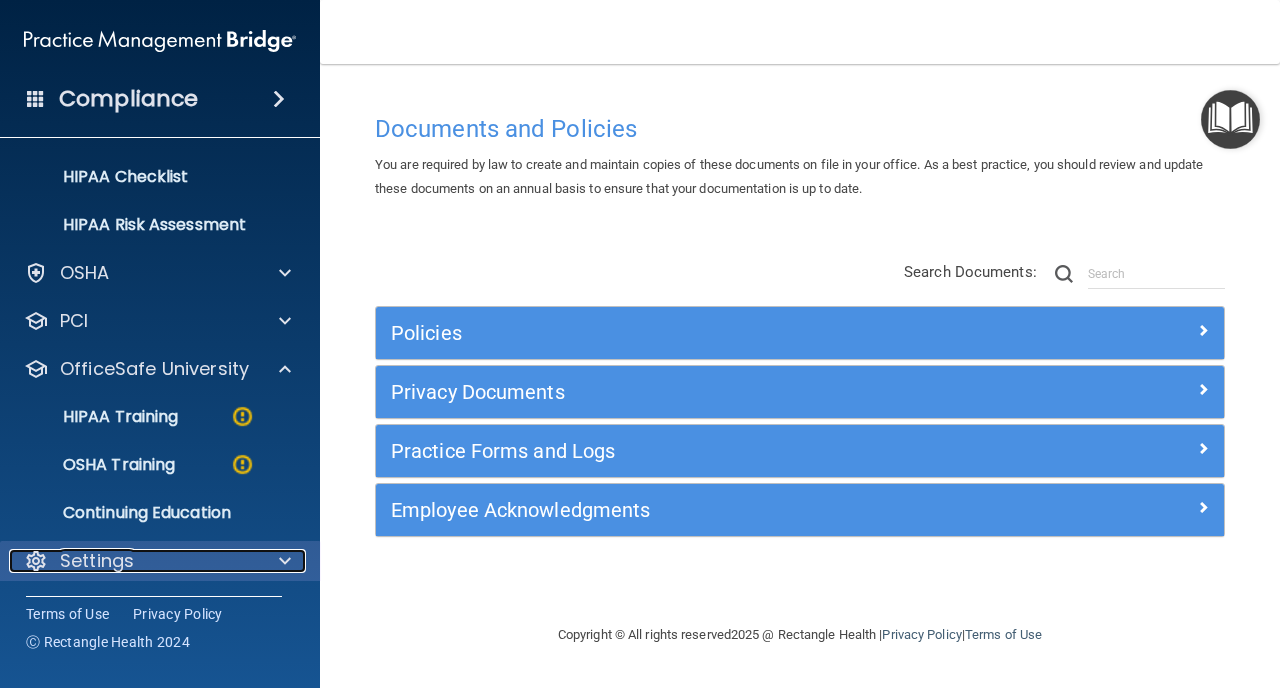 click on "Settings" at bounding box center (97, 561) 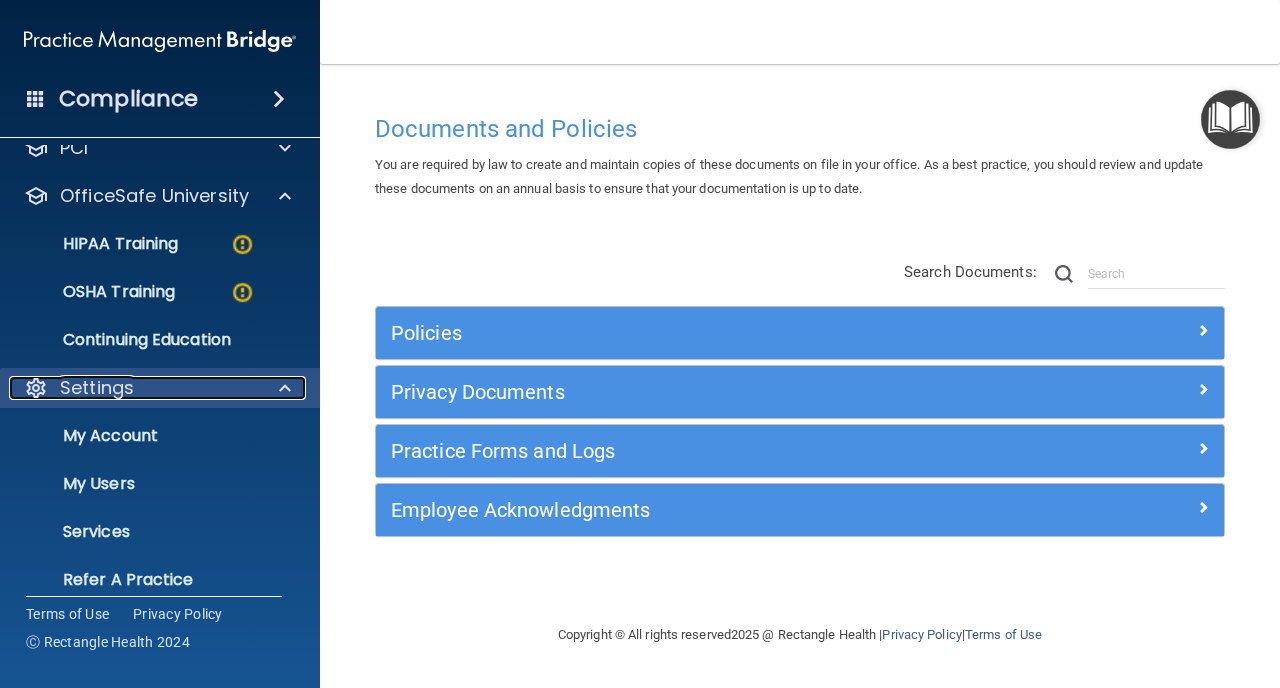 scroll, scrollTop: 502, scrollLeft: 0, axis: vertical 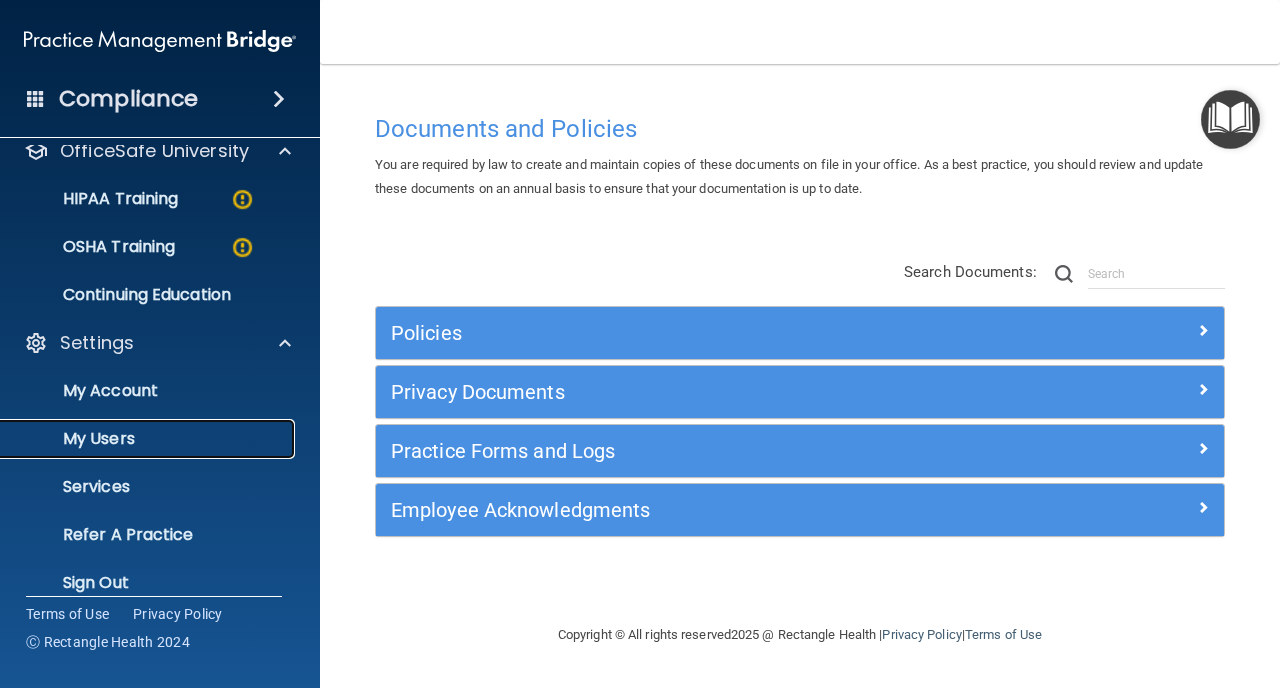 click on "My Users" at bounding box center (149, 439) 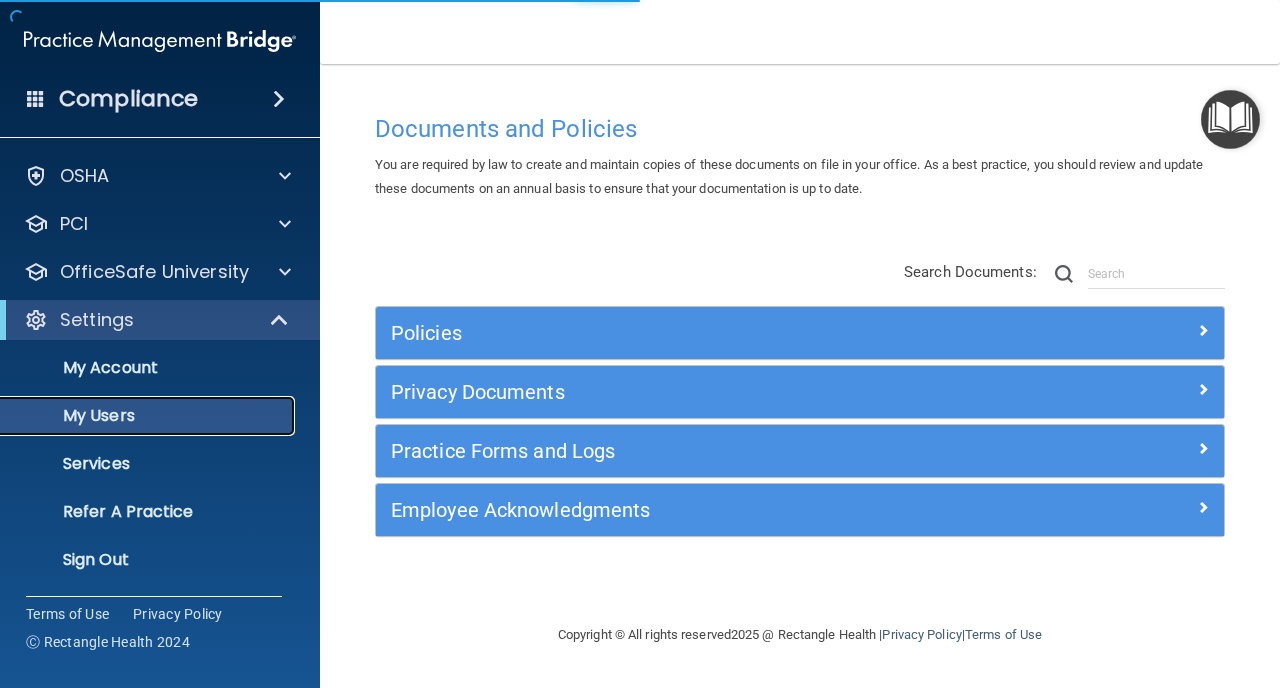 scroll, scrollTop: 46, scrollLeft: 0, axis: vertical 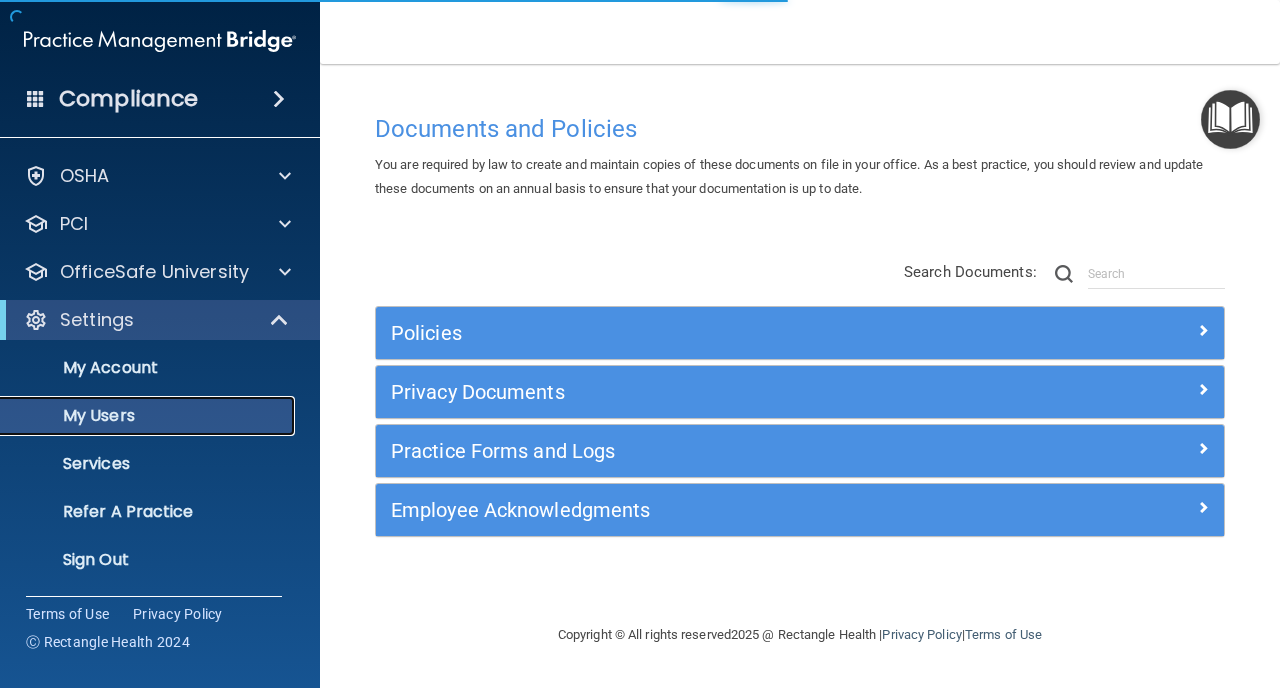 select on "20" 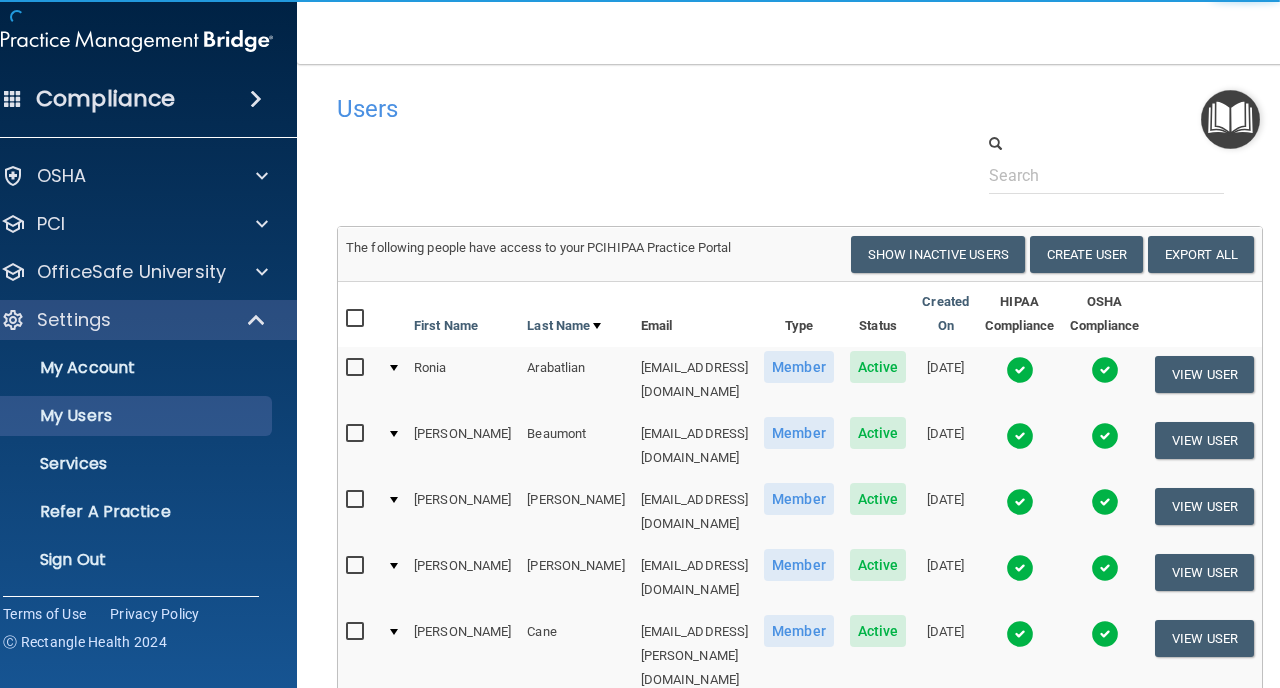 click at bounding box center (358, 318) 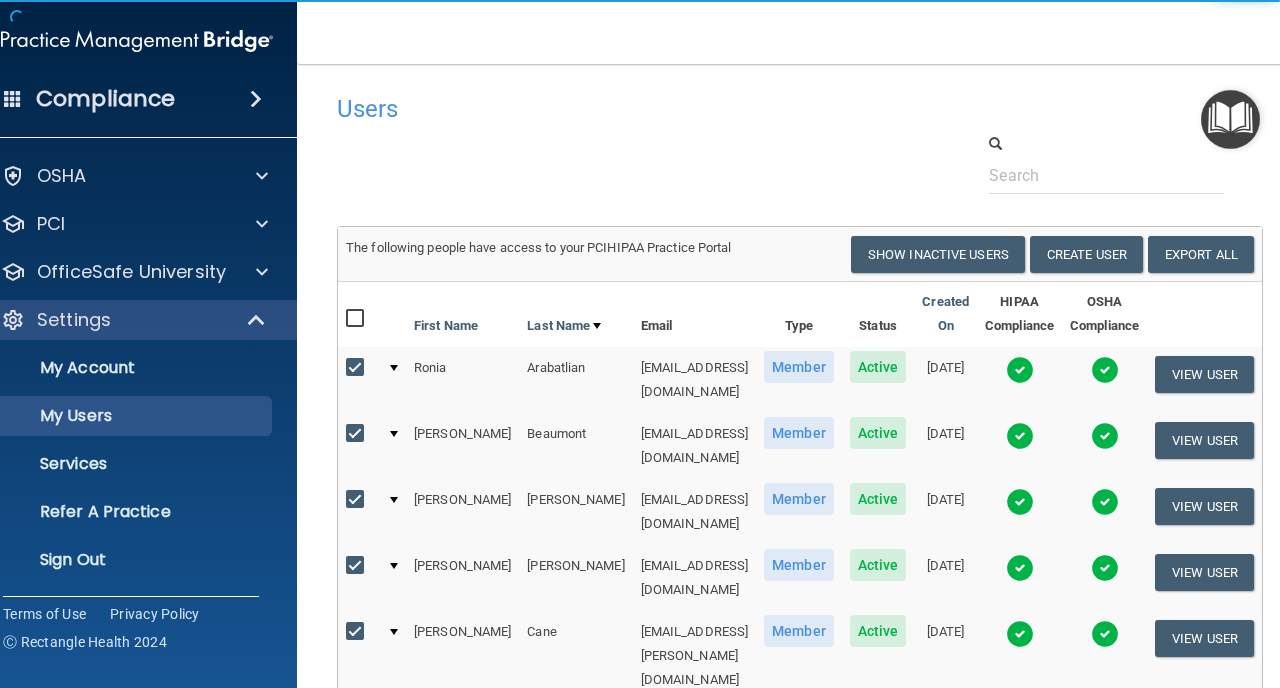 checkbox on "true" 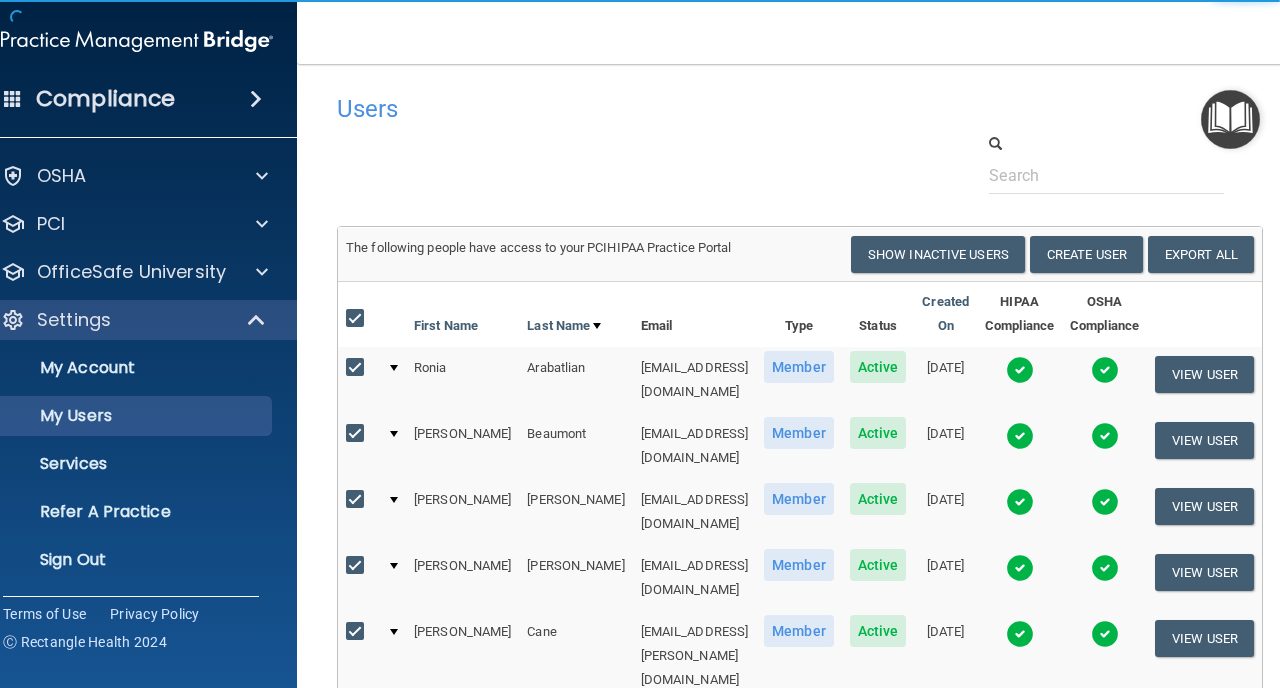 checkbox on "true" 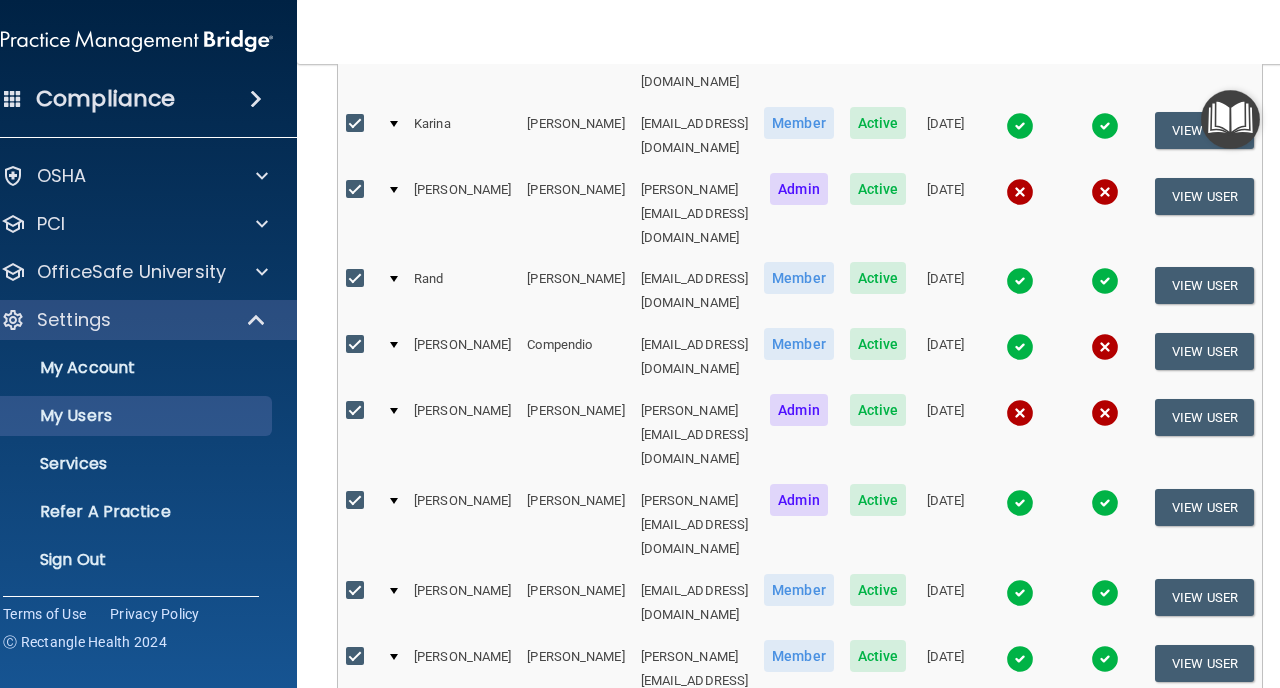 scroll, scrollTop: 615, scrollLeft: 0, axis: vertical 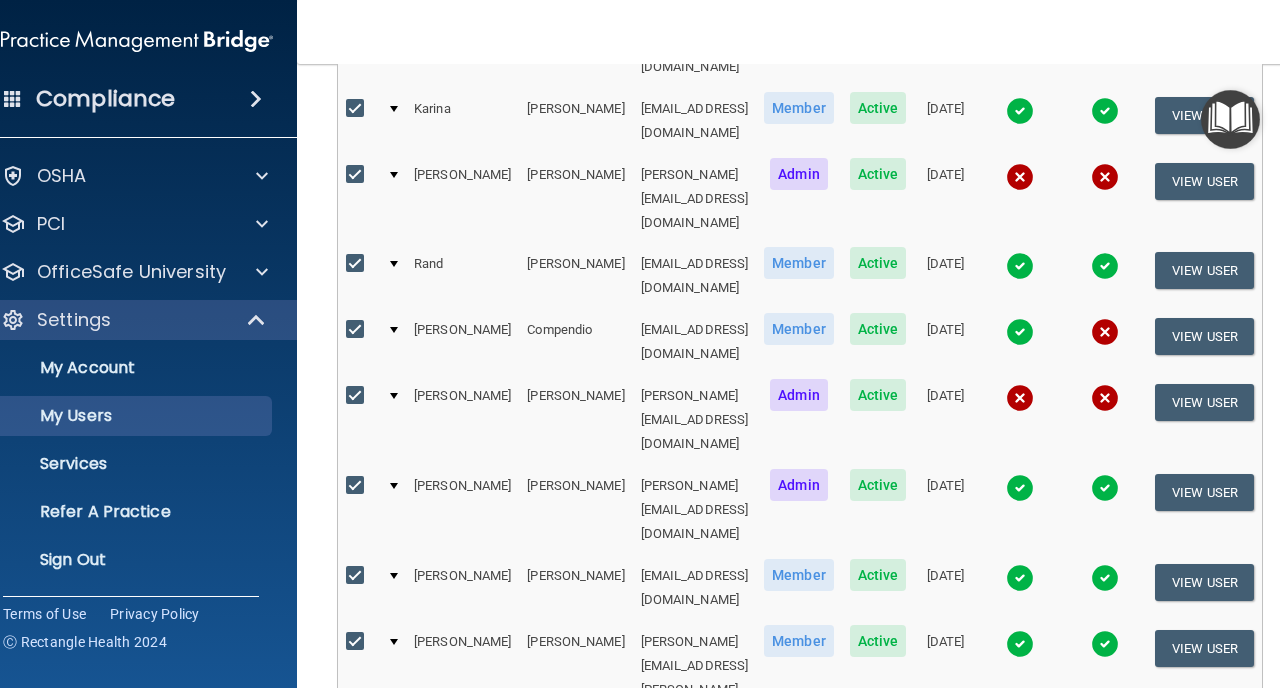 click at bounding box center (357, 576) 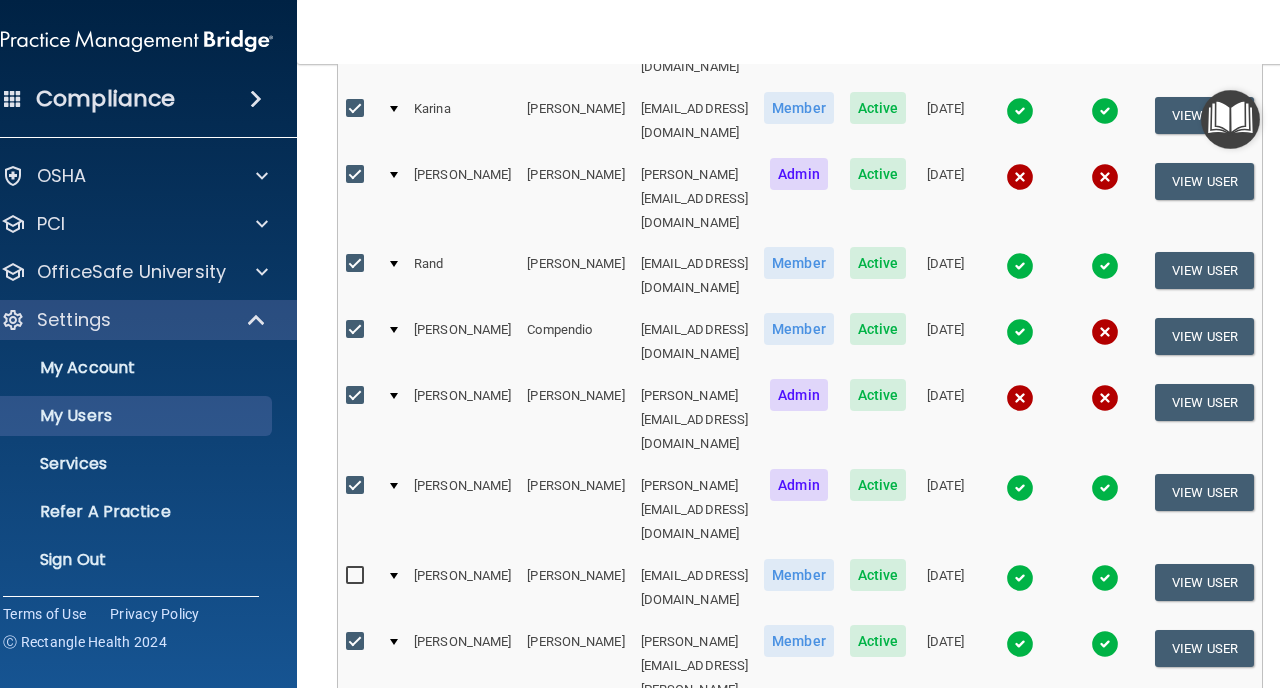checkbox on "false" 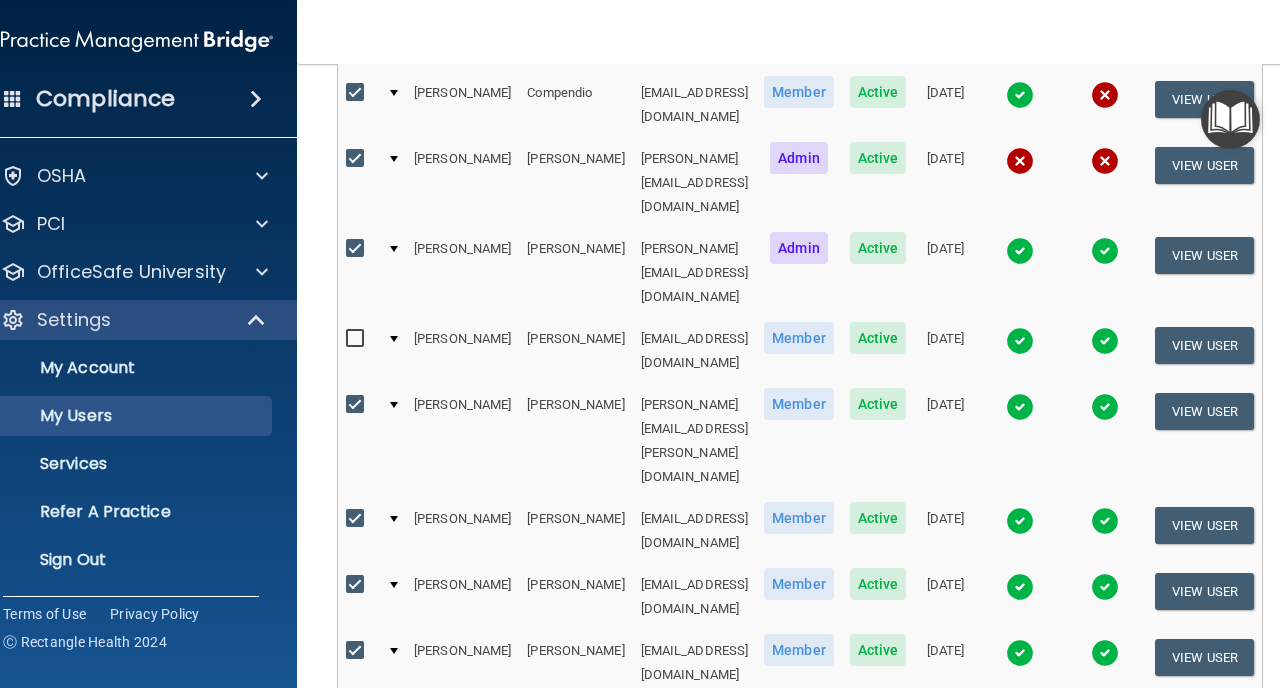 scroll, scrollTop: 878, scrollLeft: 0, axis: vertical 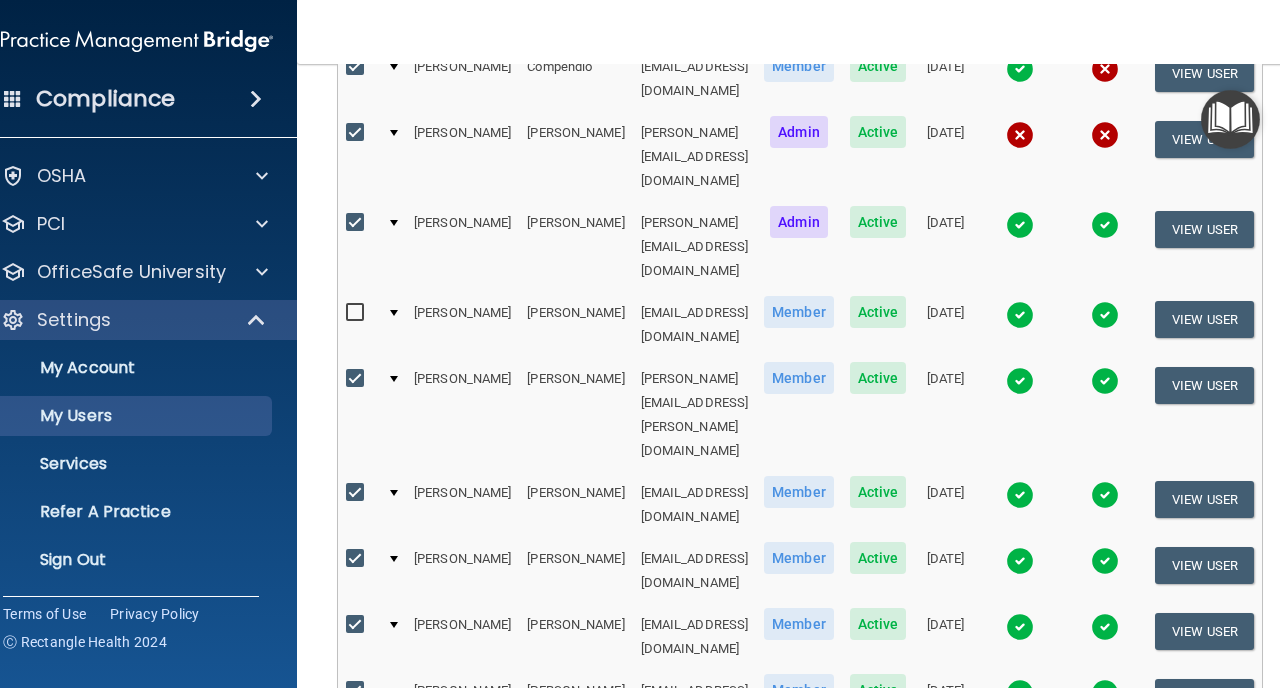 click on "2" at bounding box center [480, 1023] 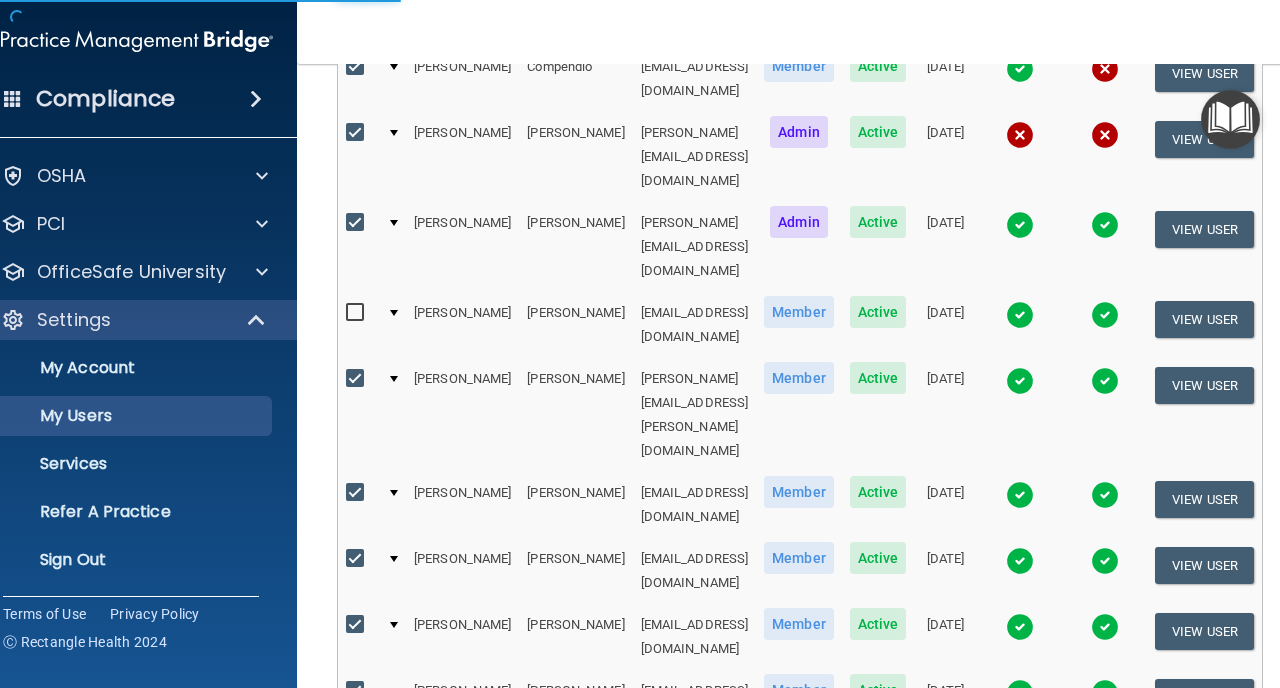 select on "20" 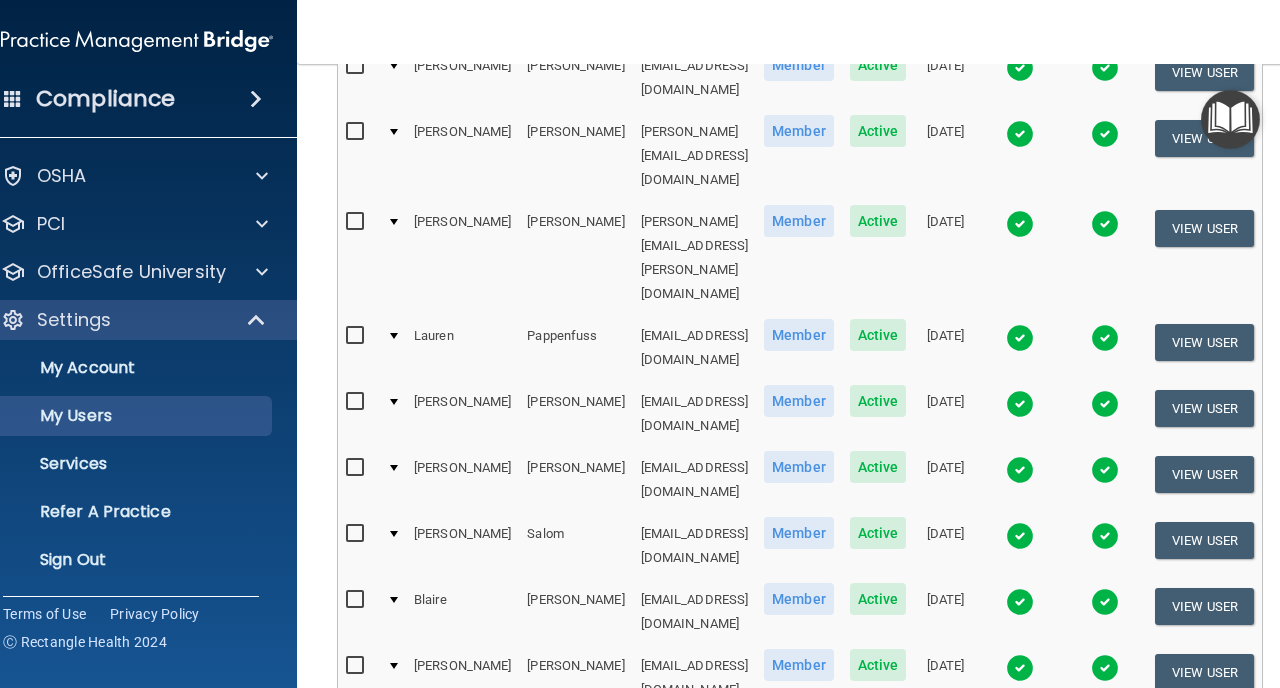 click on "1" at bounding box center [440, 998] 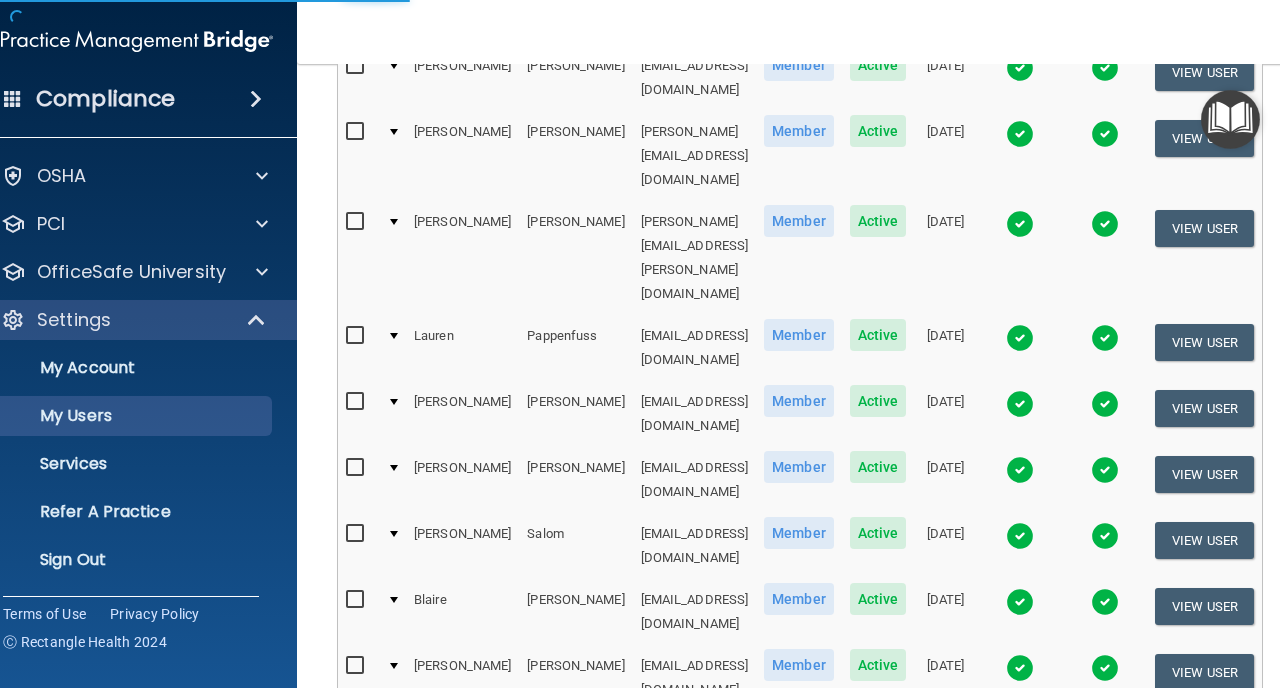 select on "20" 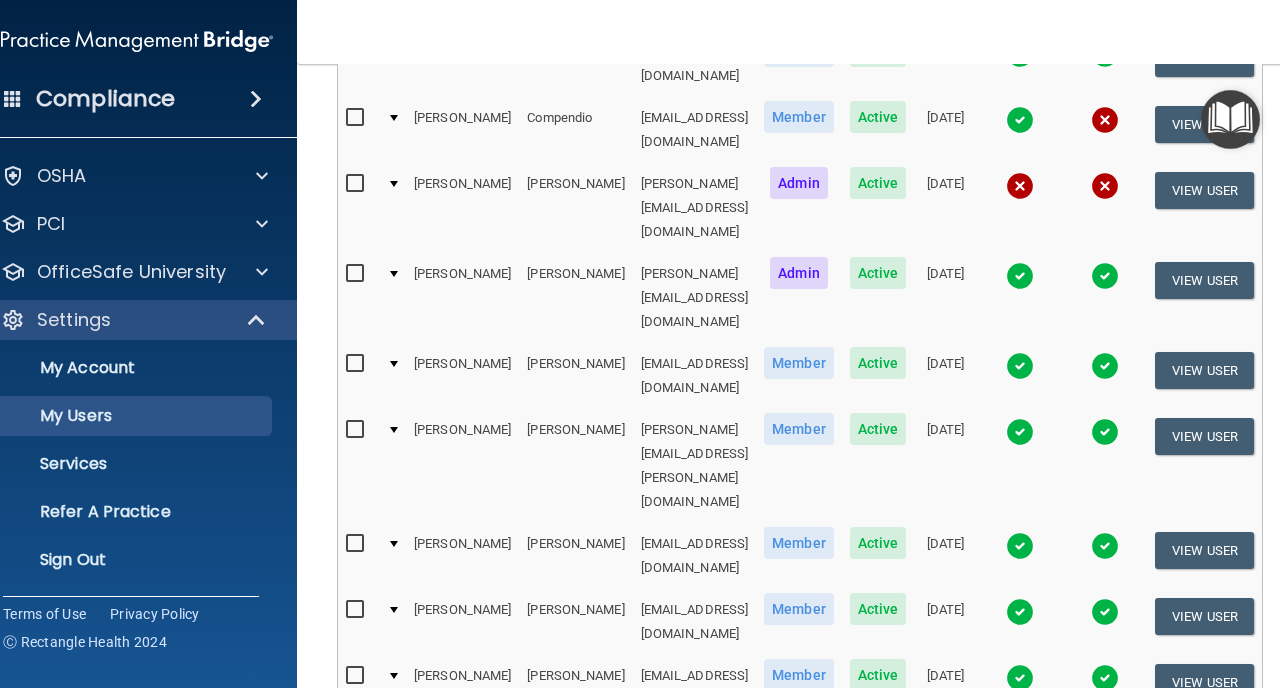 scroll, scrollTop: 0, scrollLeft: 0, axis: both 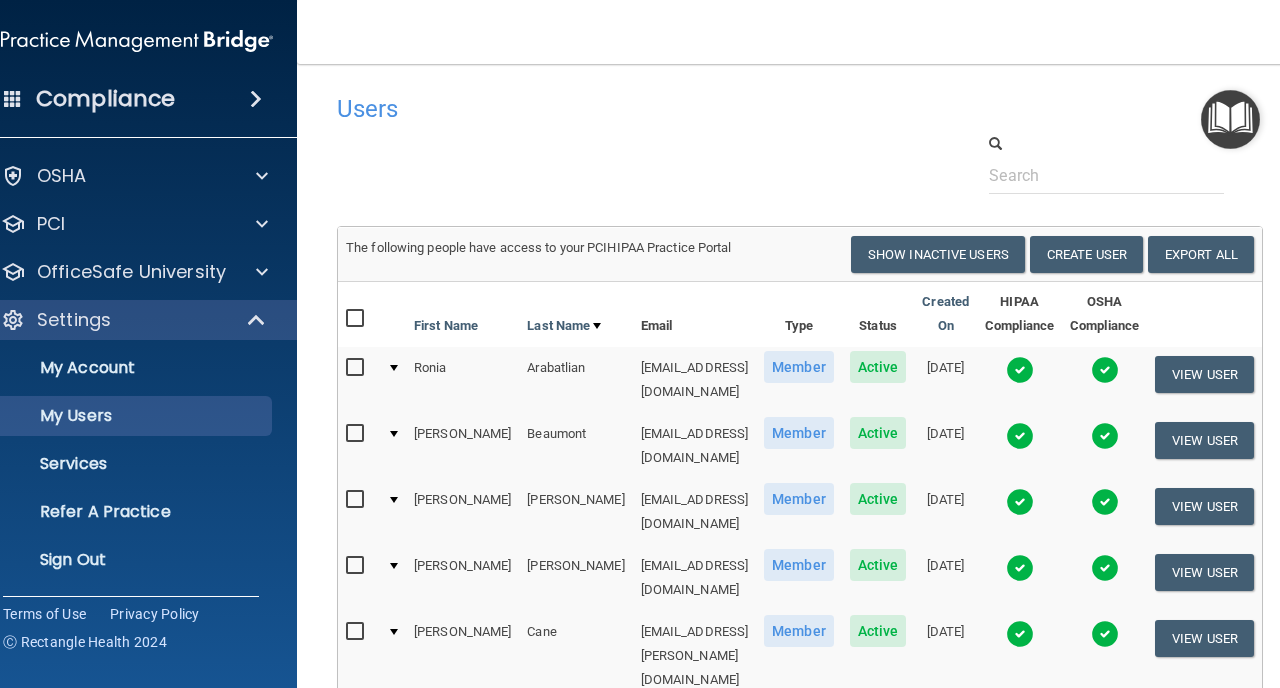 click at bounding box center [357, 319] 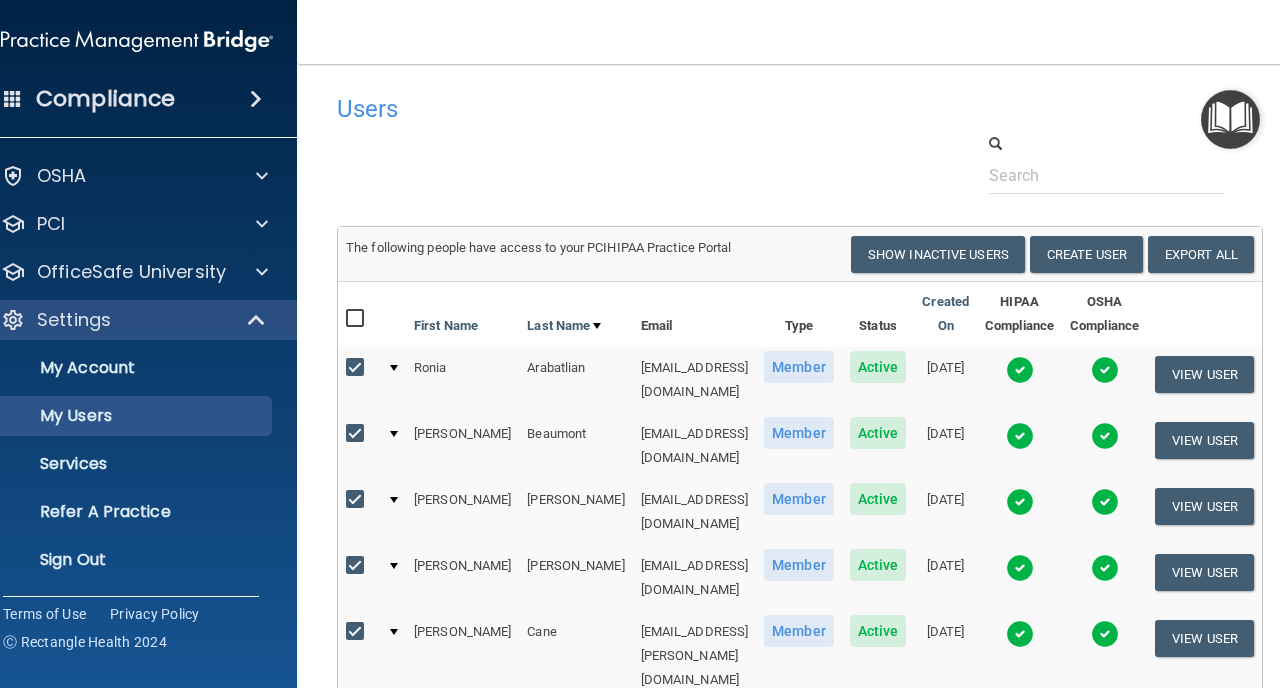 checkbox on "true" 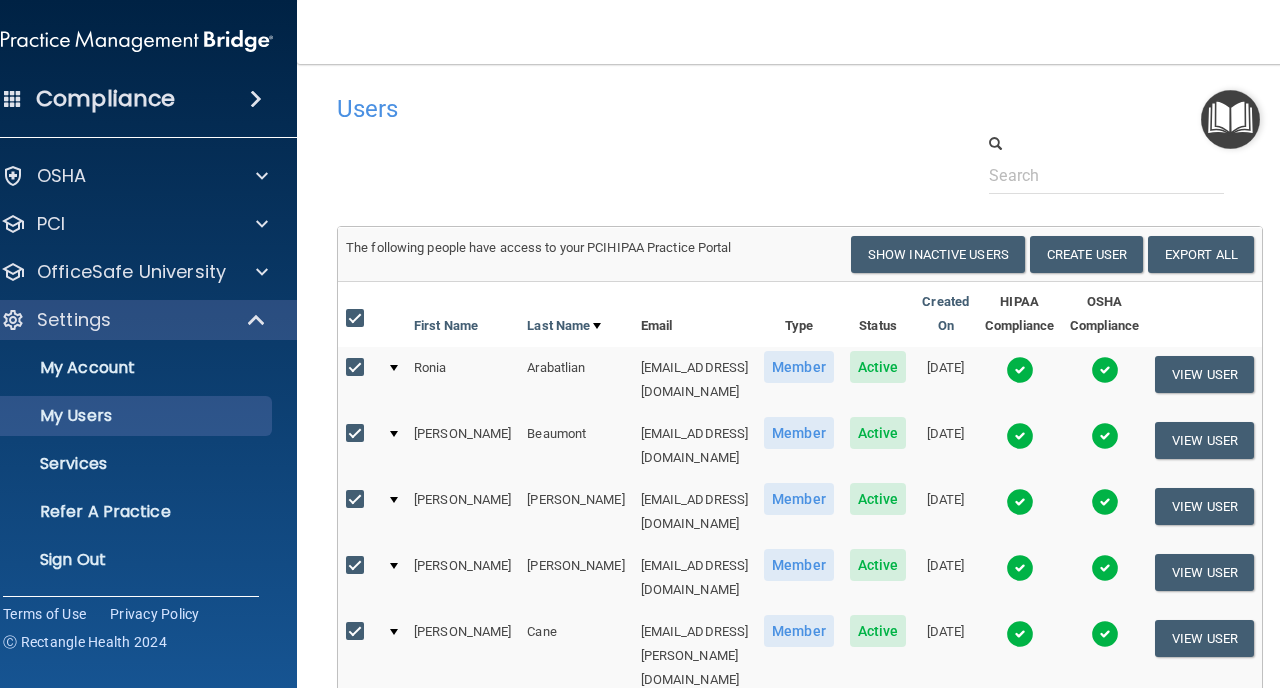 checkbox on "true" 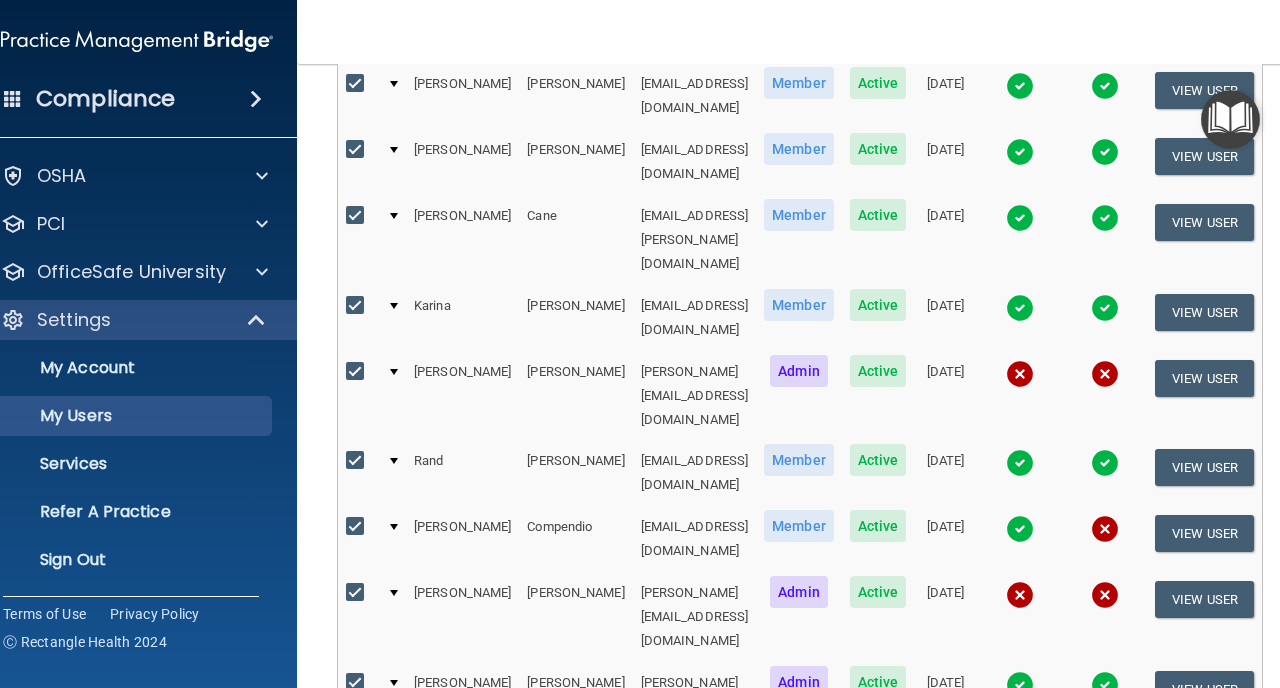 scroll, scrollTop: 433, scrollLeft: 0, axis: vertical 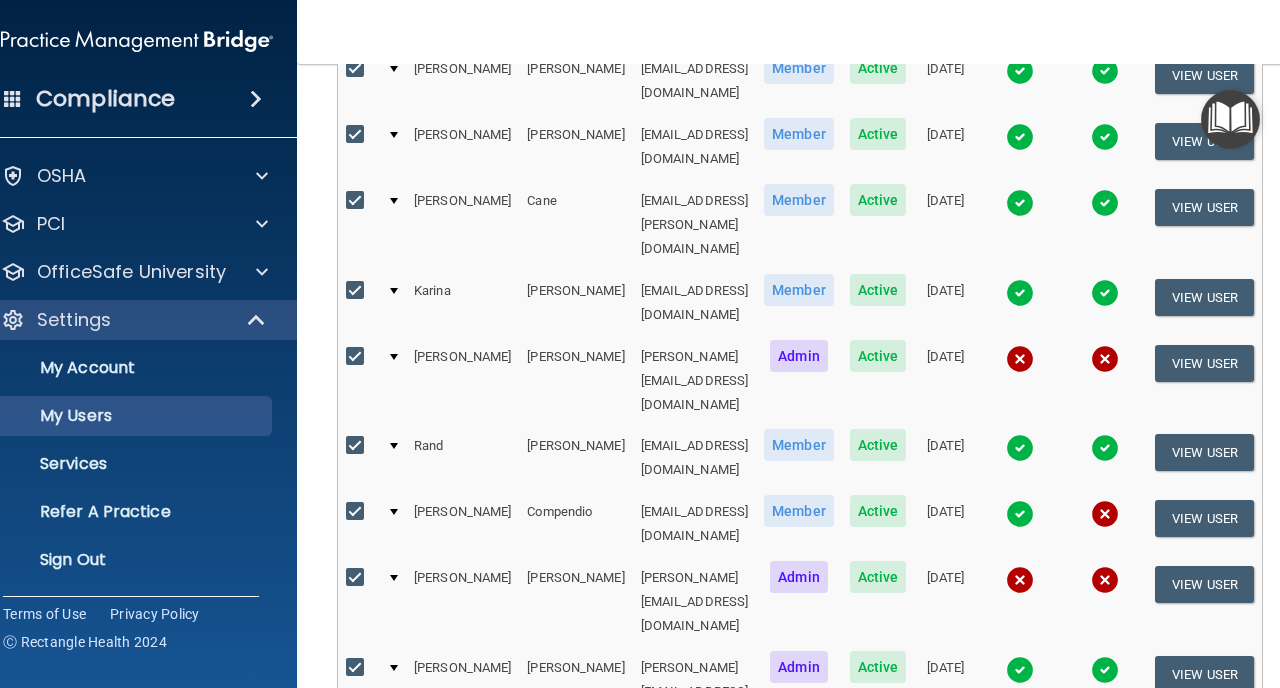 click at bounding box center [357, 758] 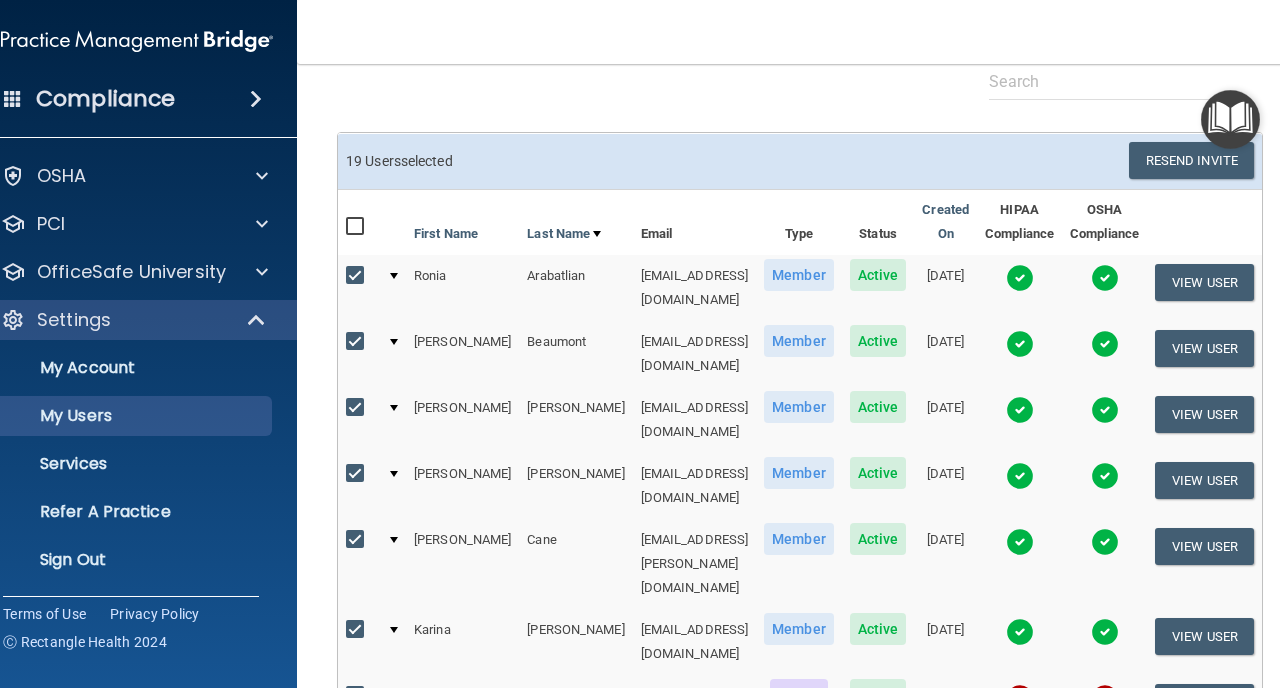 scroll, scrollTop: 91, scrollLeft: 0, axis: vertical 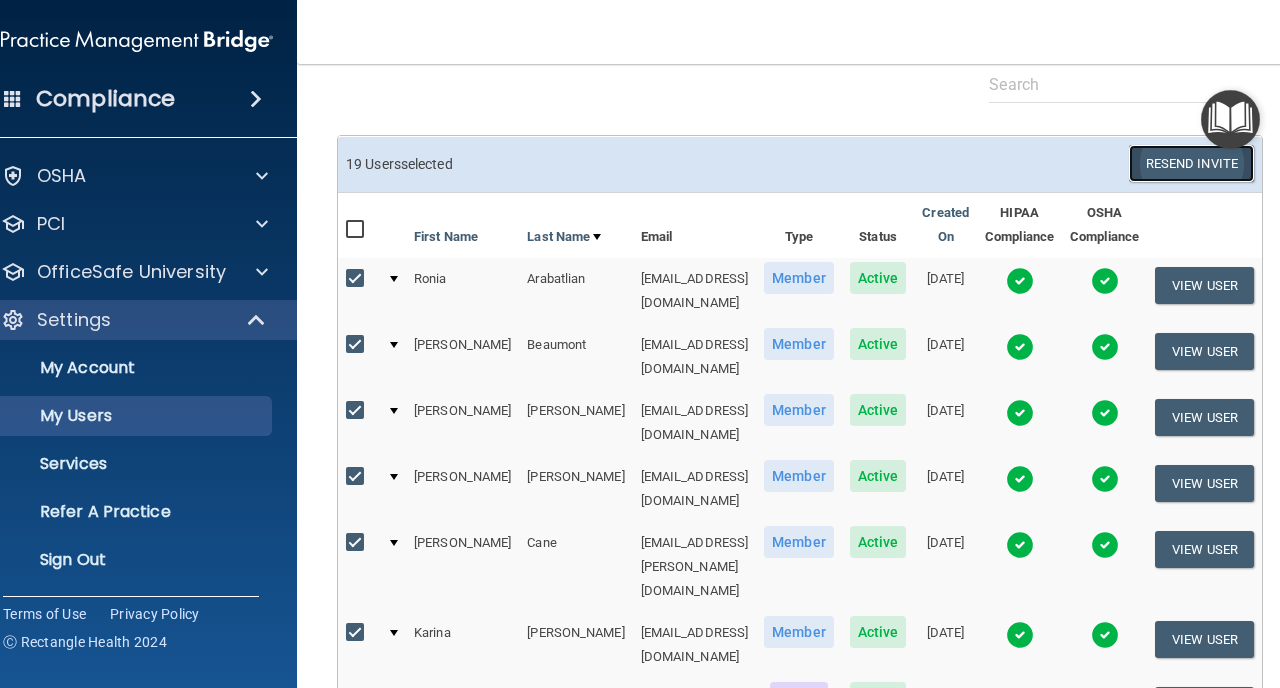 click on "Resend Invite" at bounding box center [1191, 163] 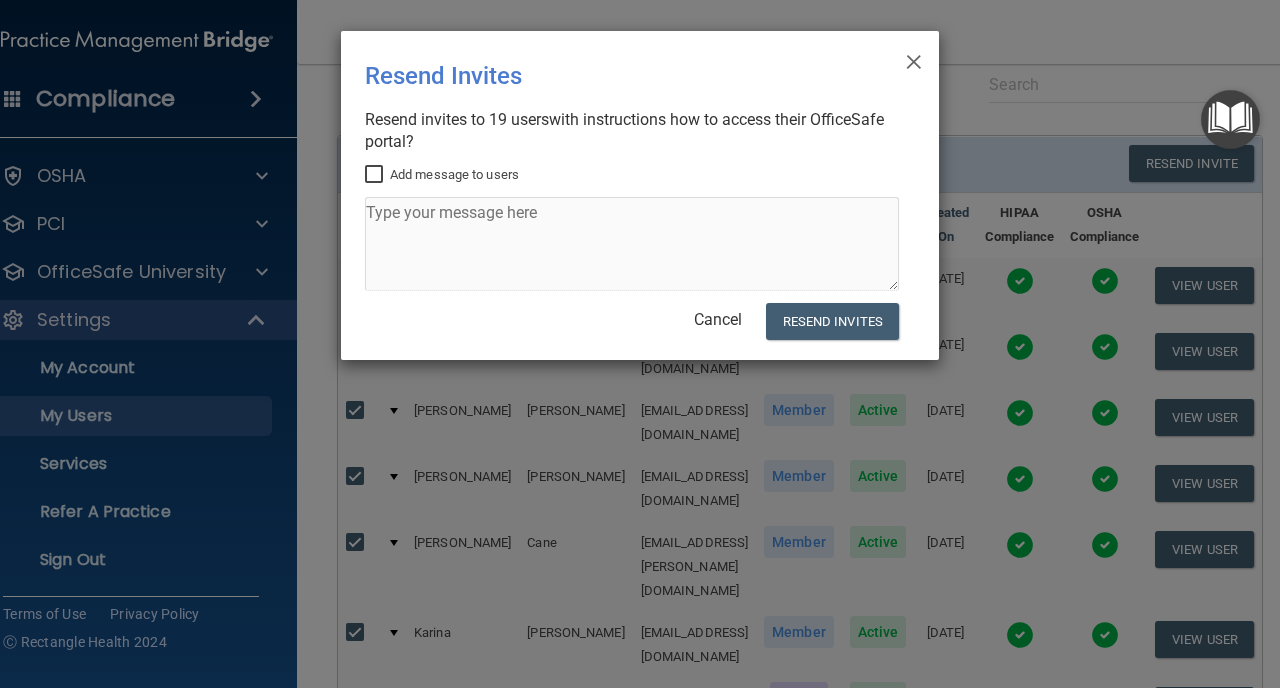 click on "Add message to users" at bounding box center (376, 175) 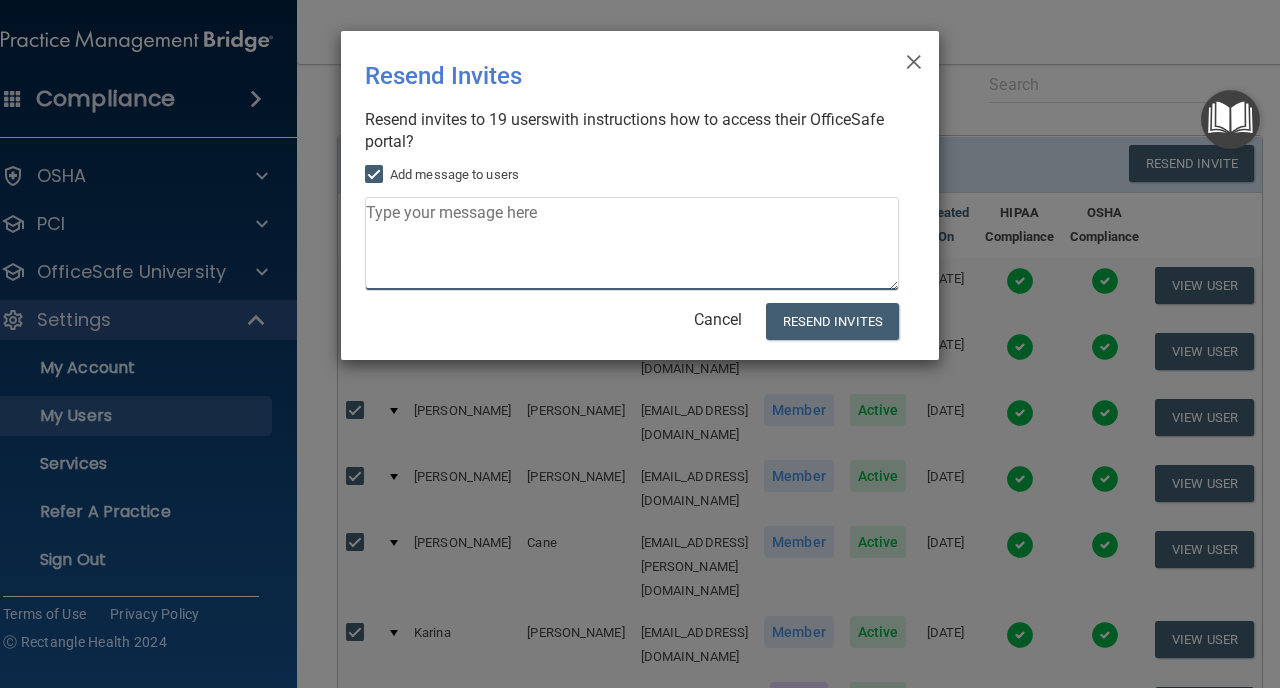 click at bounding box center [632, 244] 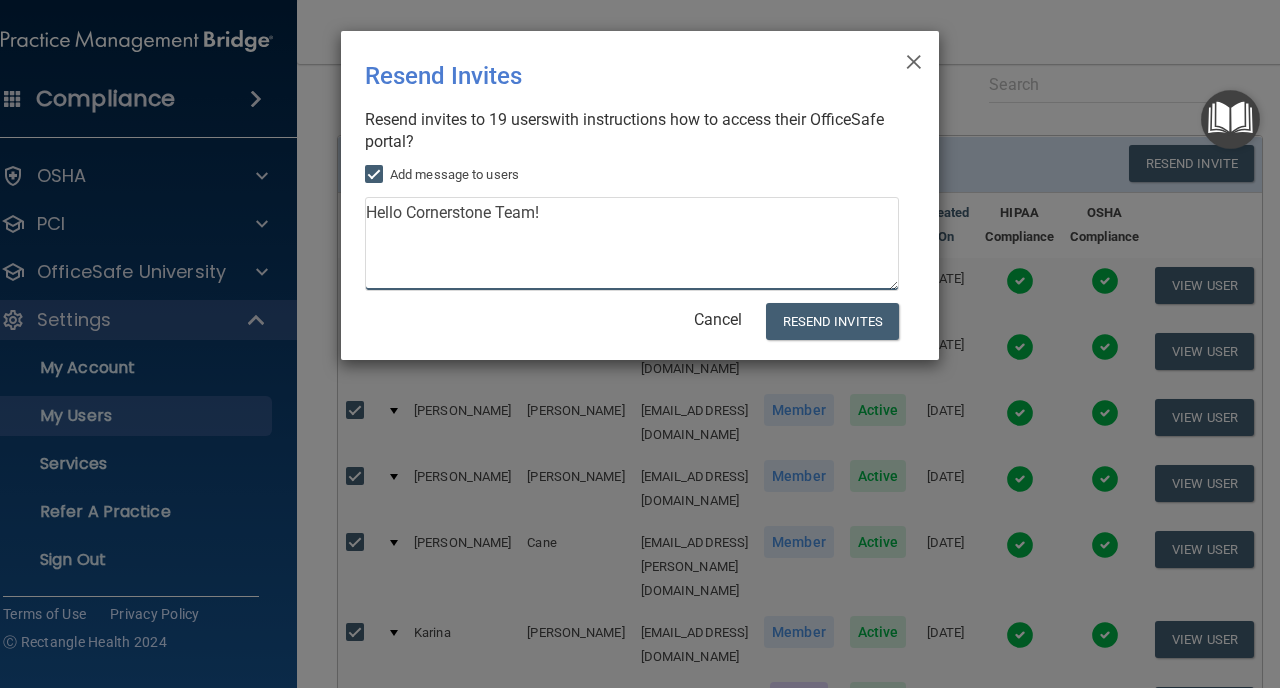 click on "Hello Cornerstone Team!" at bounding box center (632, 244) 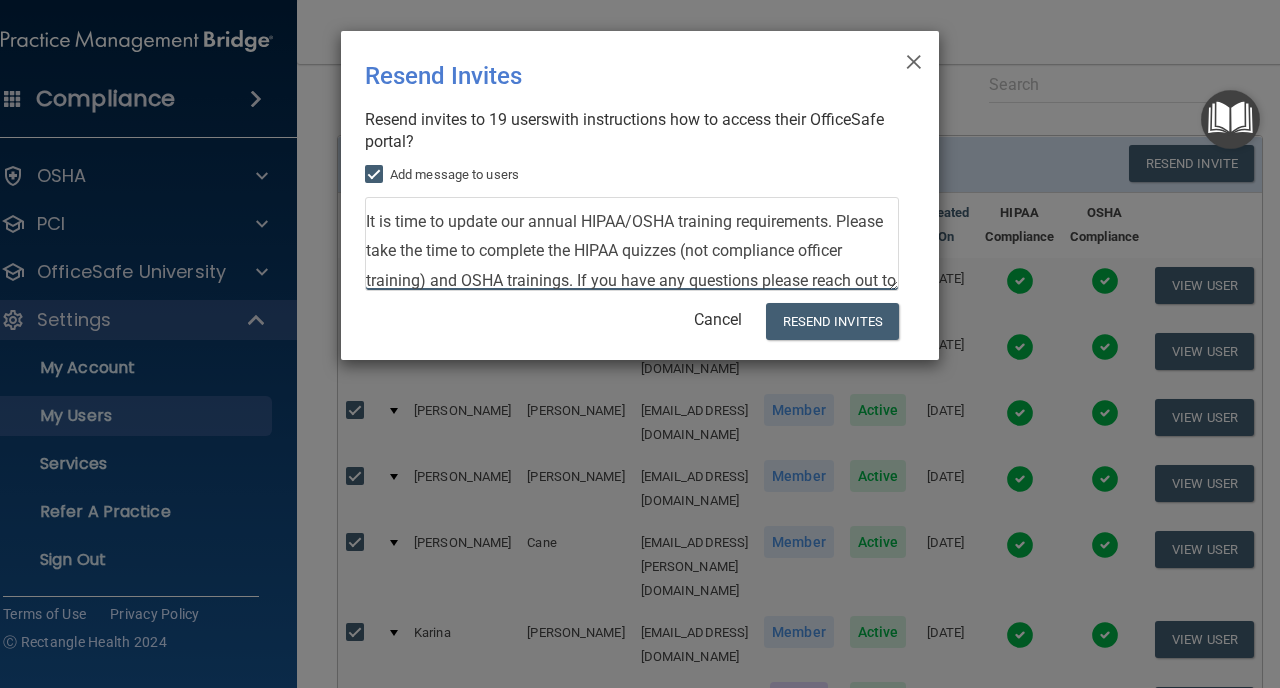 scroll, scrollTop: 50, scrollLeft: 0, axis: vertical 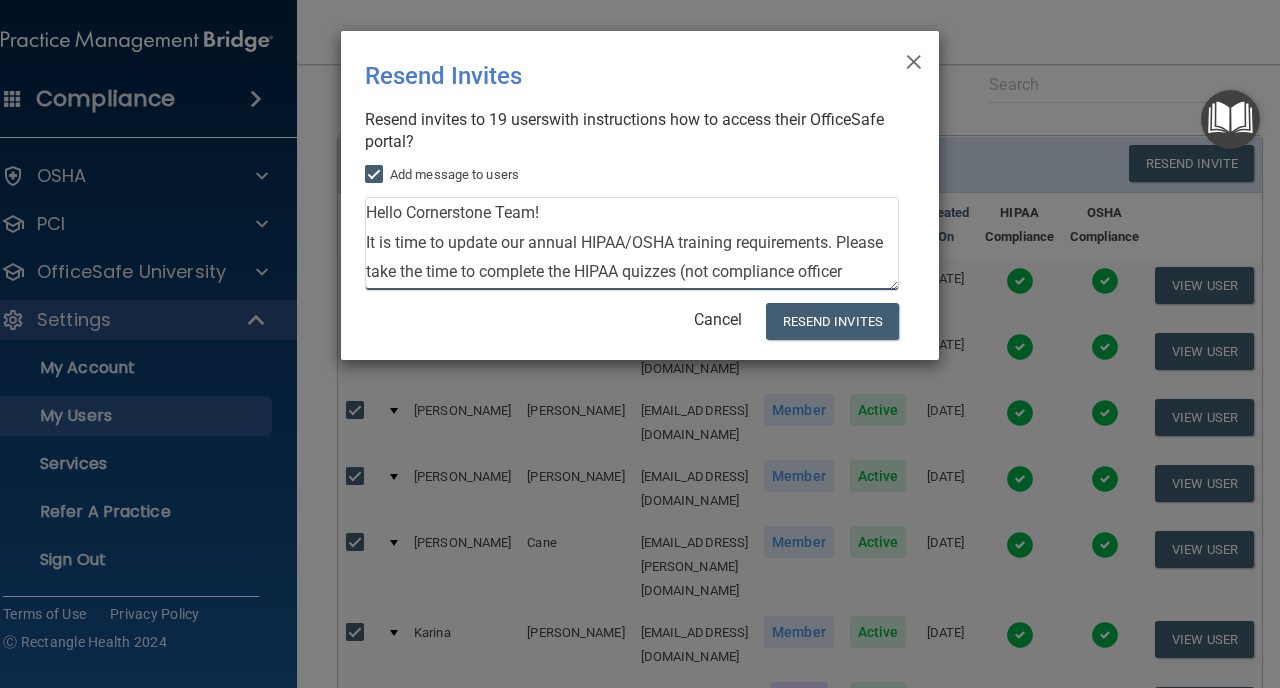 drag, startPoint x: 436, startPoint y: 285, endPoint x: 345, endPoint y: 178, distance: 140.46352 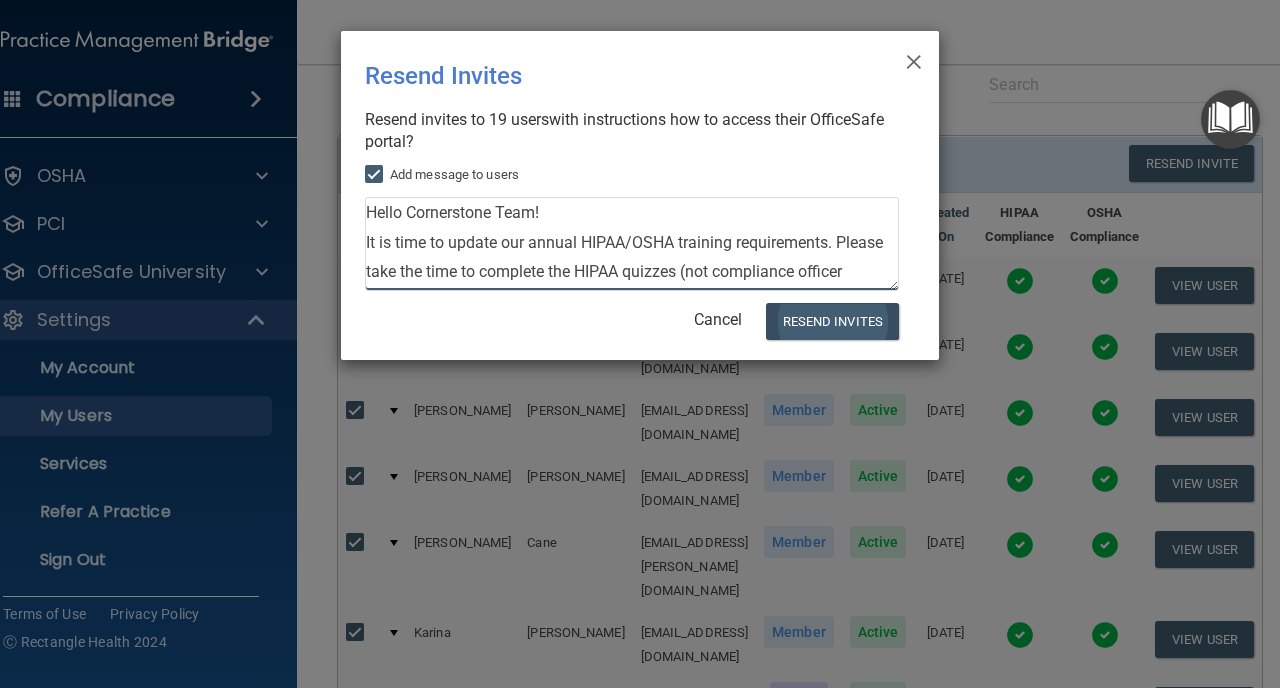 type on "Hello Cornerstone Team!
It is time to update our annual HIPAA/OSHA training requirements. Please take the time to complete the HIPAA quizzes (not compliance officer training) and OSHA trainings. If you have any questions please reach out to [GEOGRAPHIC_DATA]" 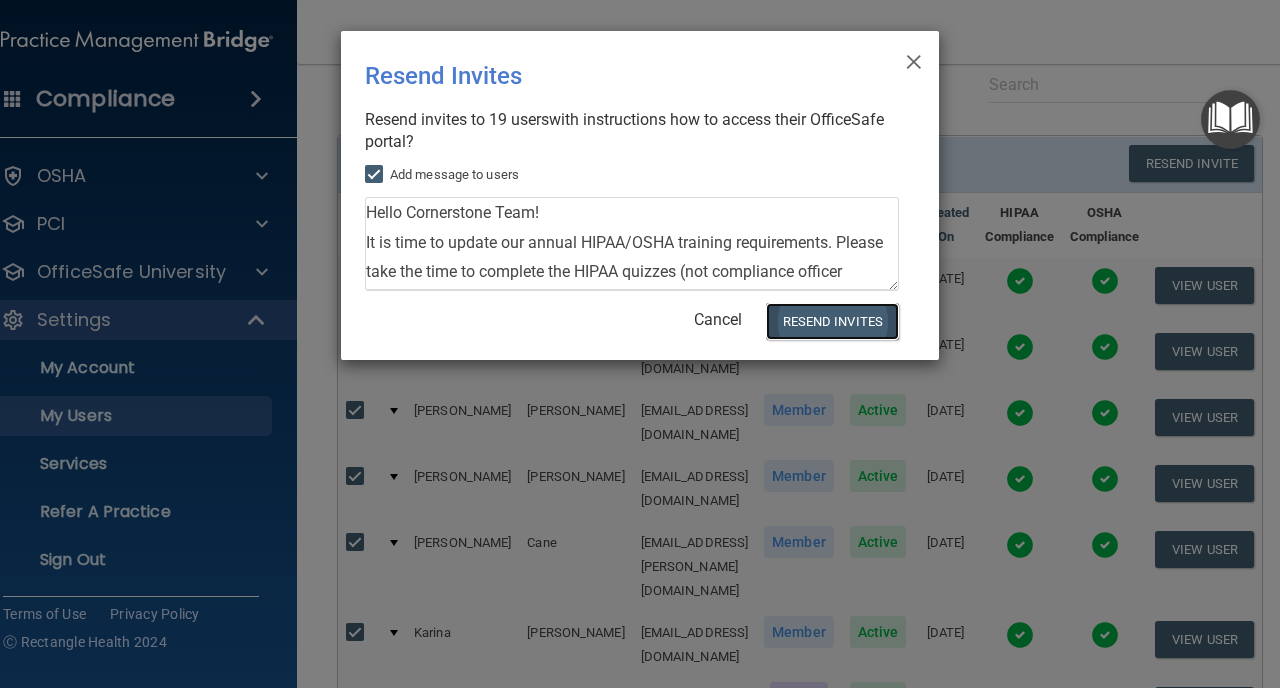 click on "Resend Invites" at bounding box center (832, 321) 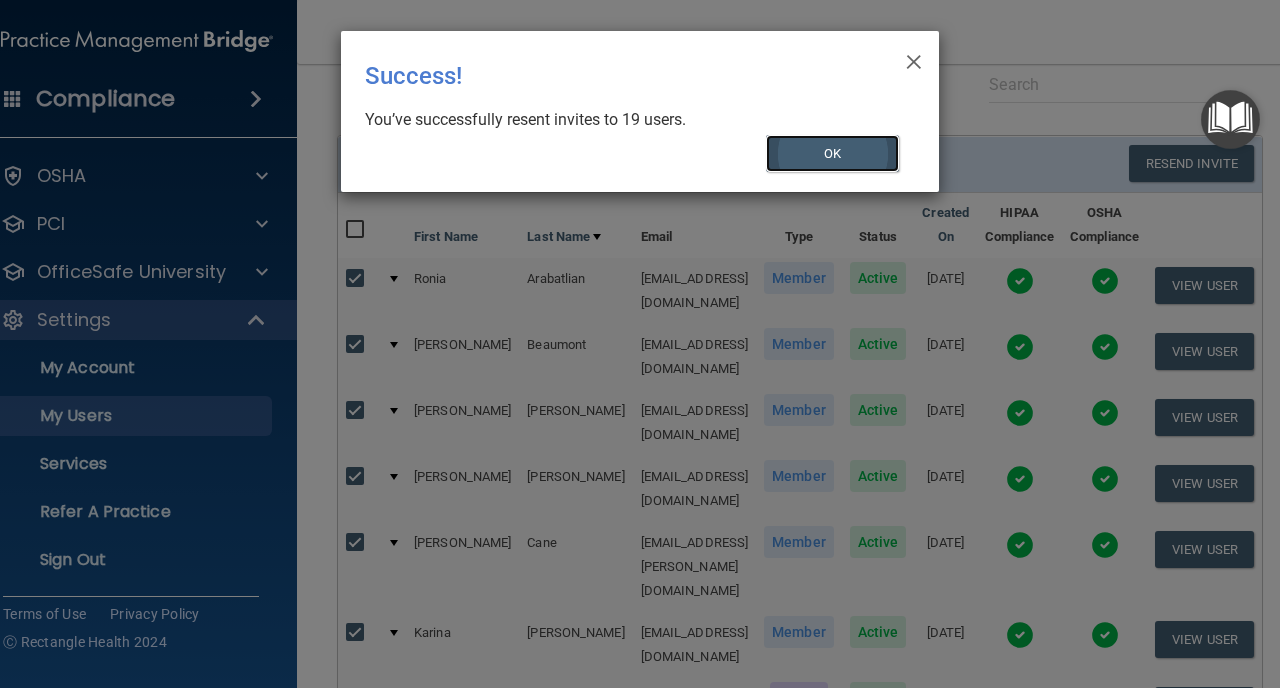 click on "OK" at bounding box center (833, 153) 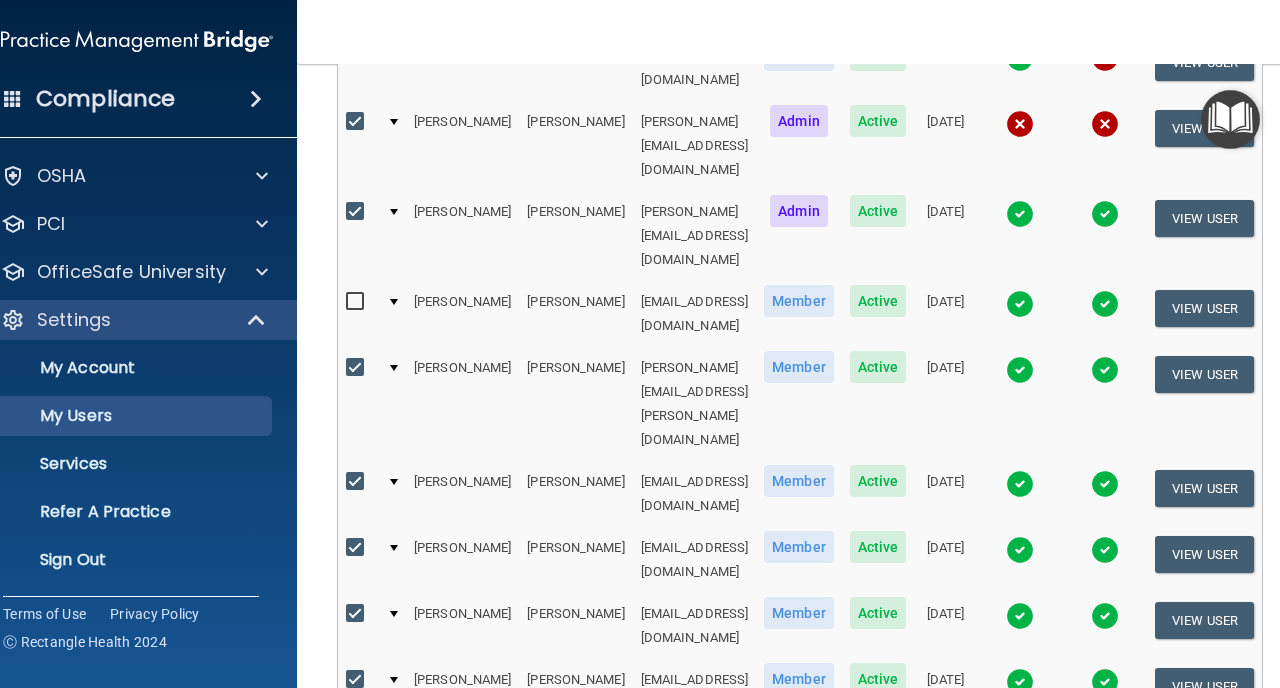 scroll, scrollTop: 979, scrollLeft: 0, axis: vertical 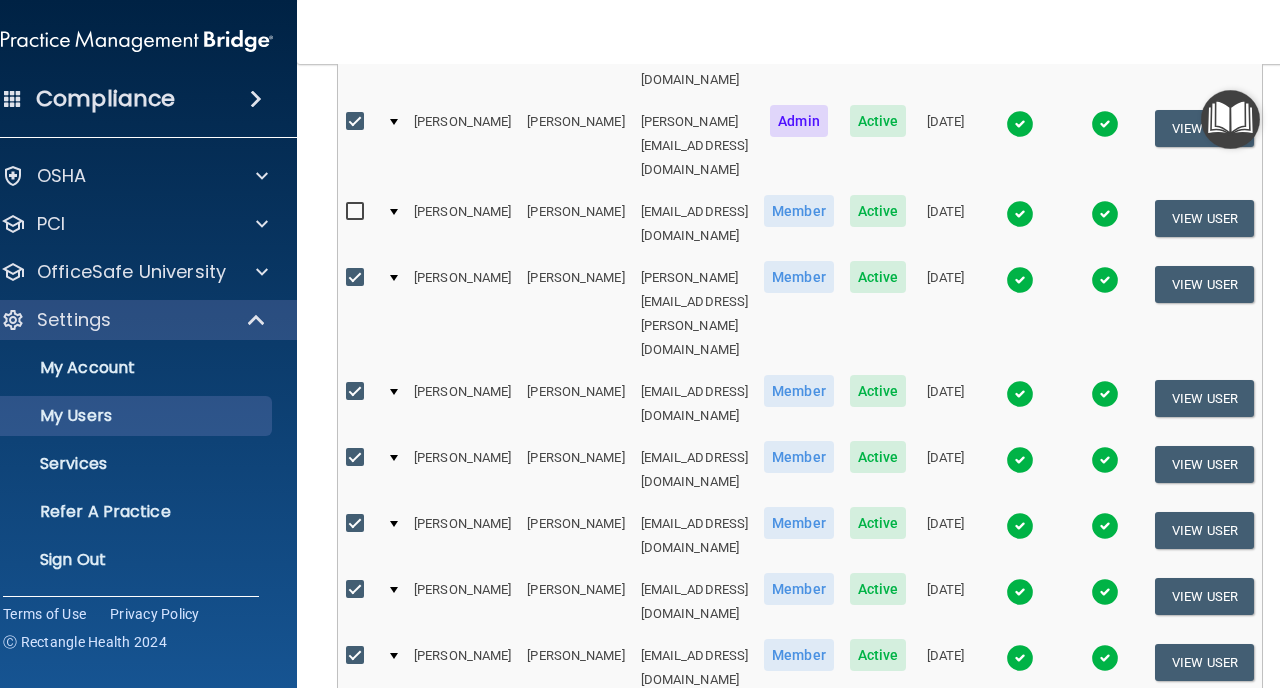 click on "2" at bounding box center (480, 922) 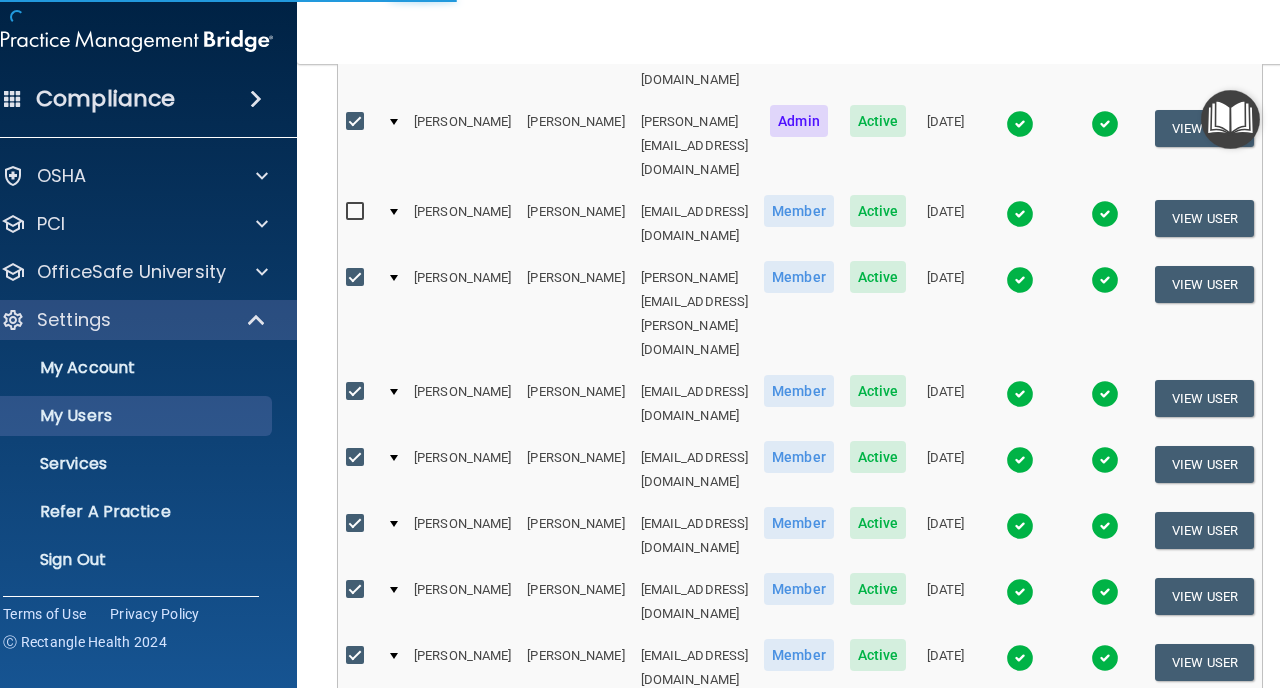 select on "20" 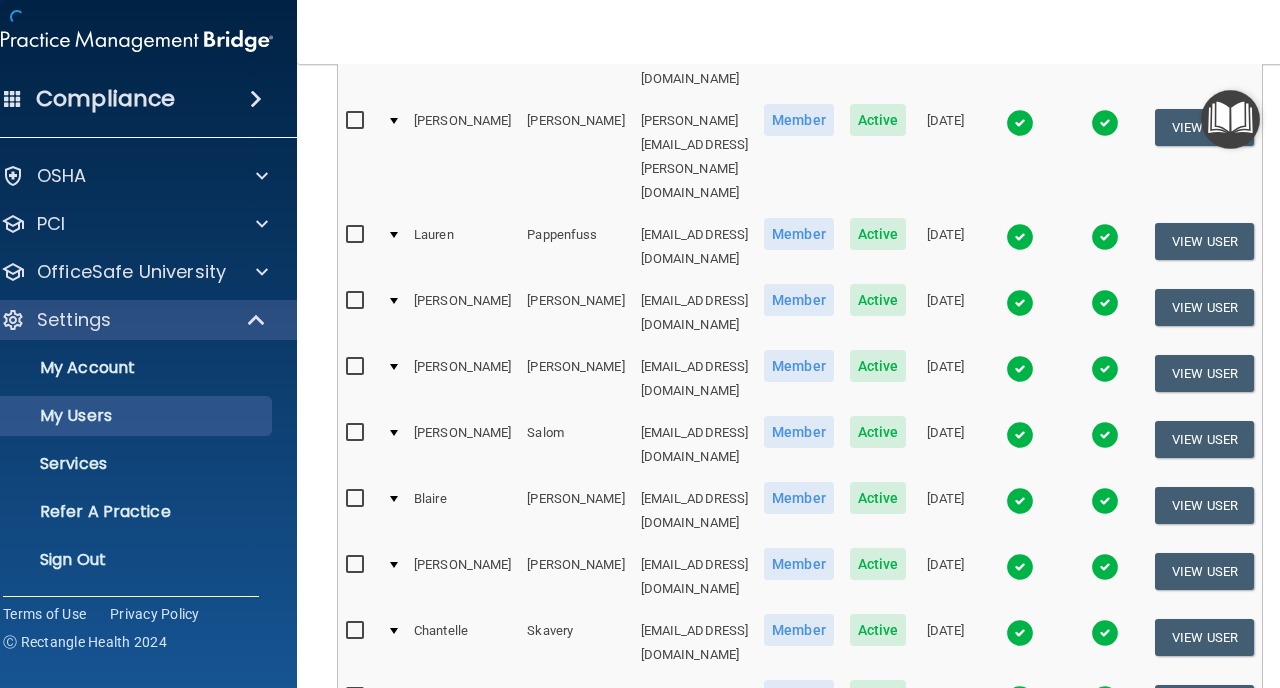 scroll, scrollTop: 0, scrollLeft: 0, axis: both 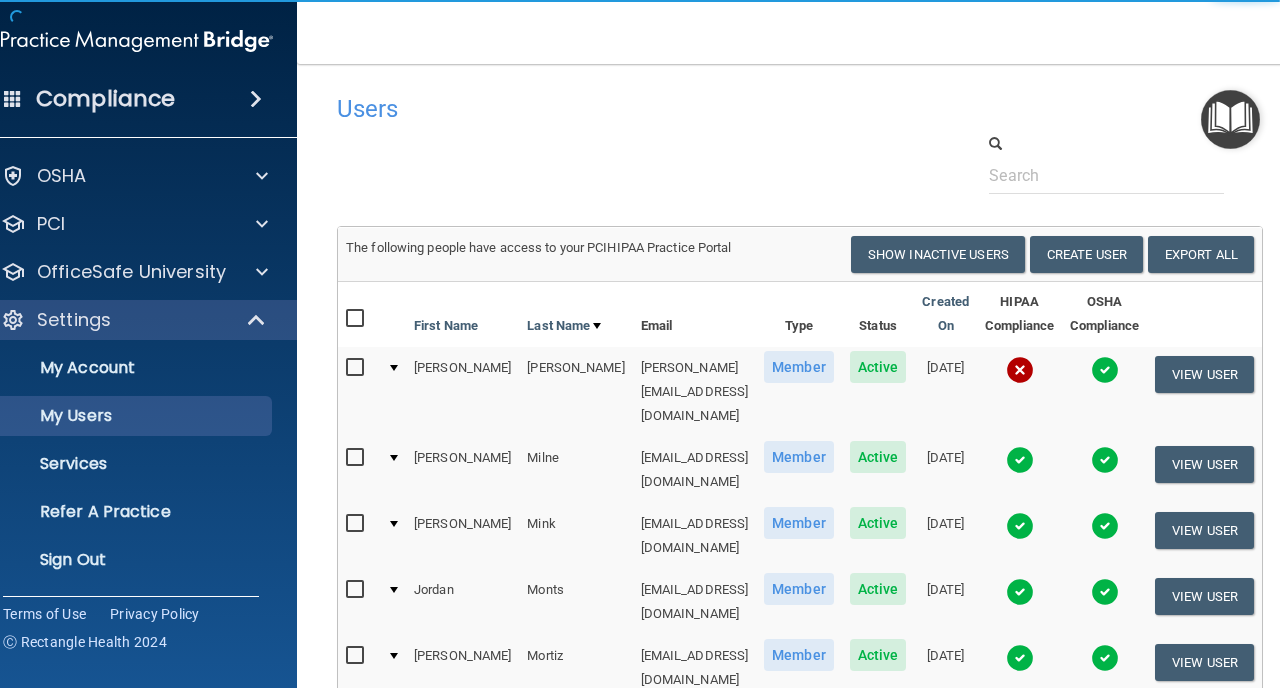 click at bounding box center [357, 319] 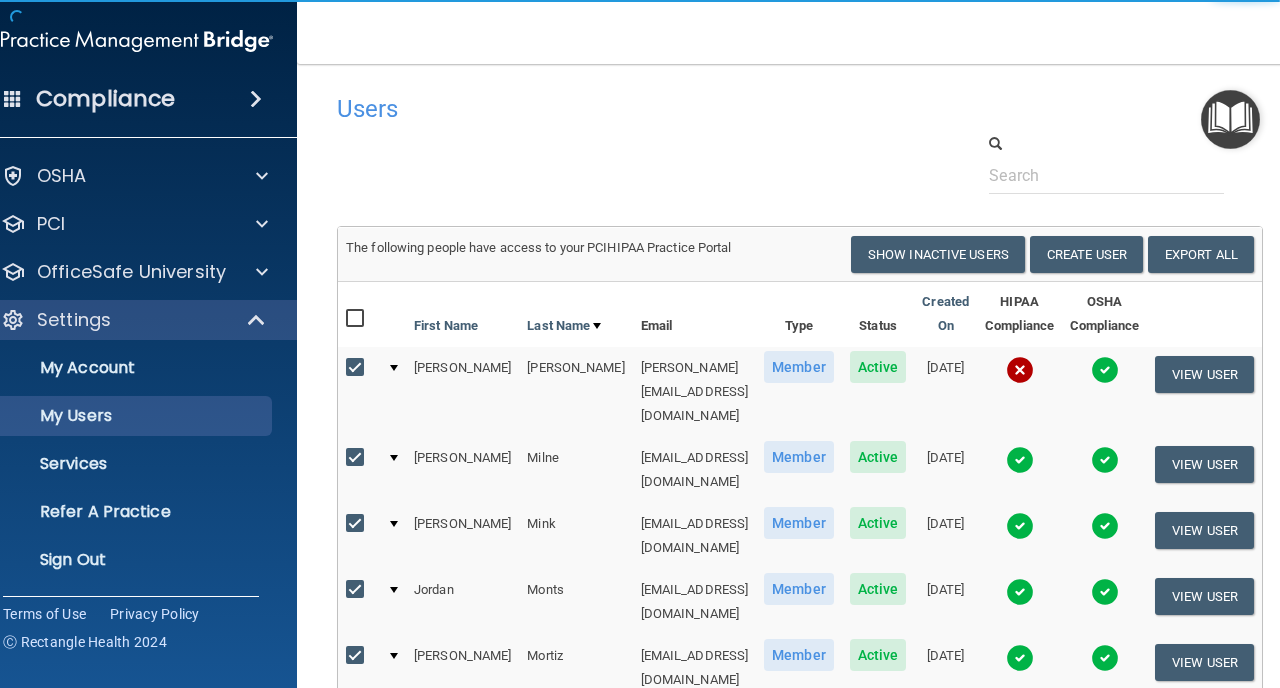 checkbox on "true" 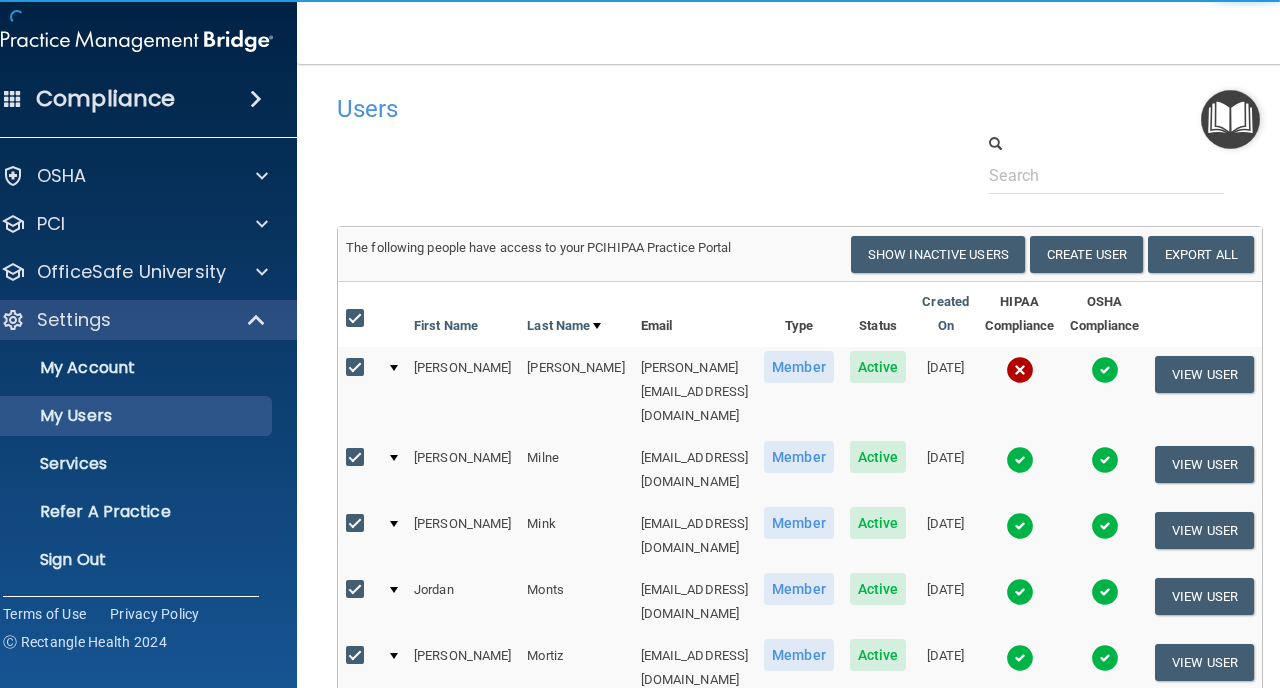checkbox on "true" 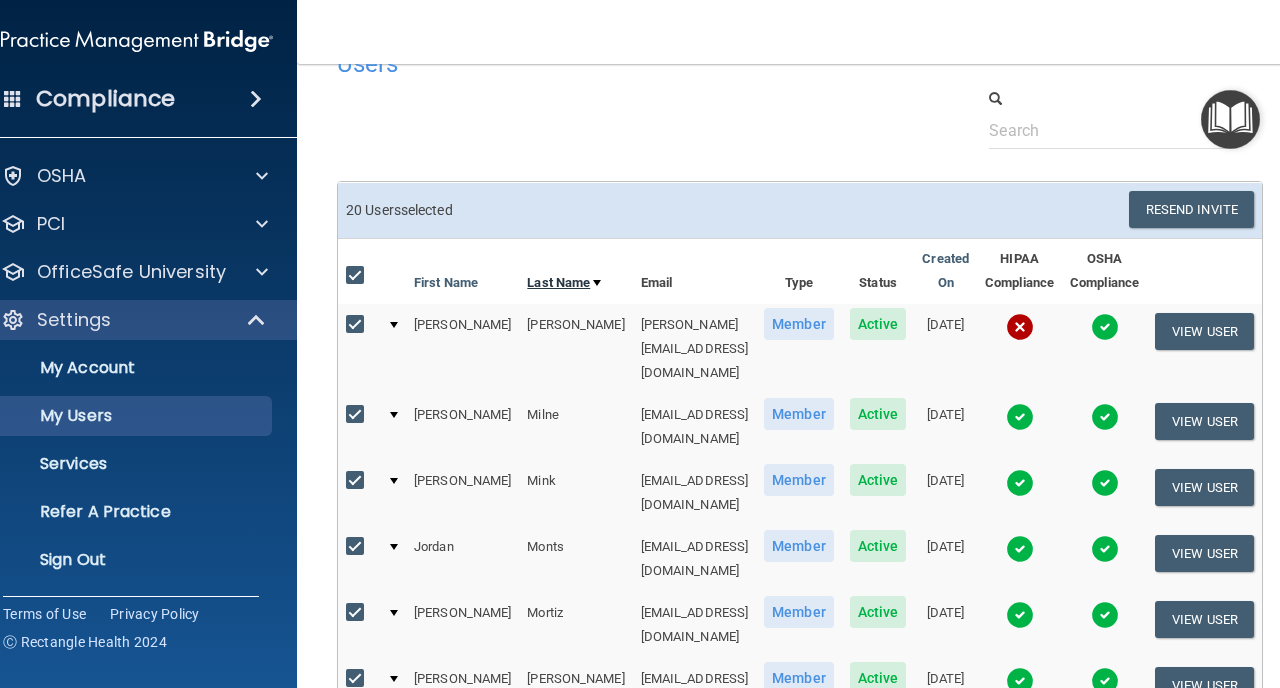 scroll, scrollTop: 0, scrollLeft: 0, axis: both 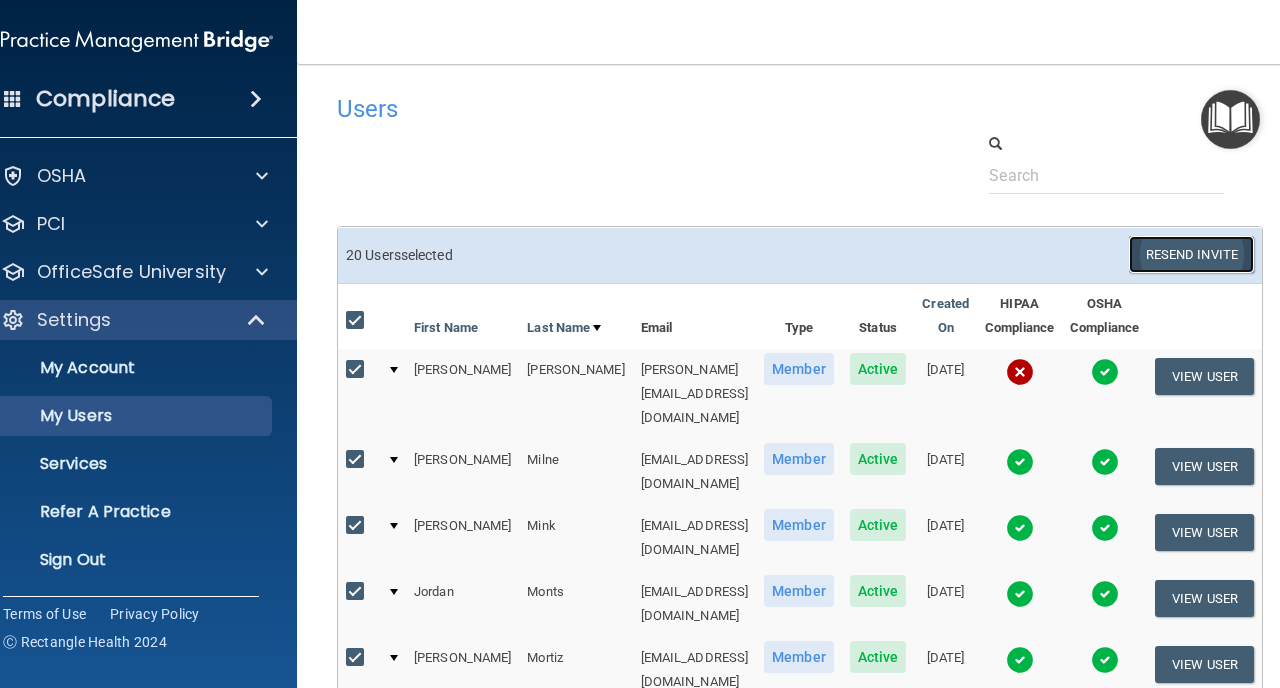 click on "Resend Invite" at bounding box center [1191, 254] 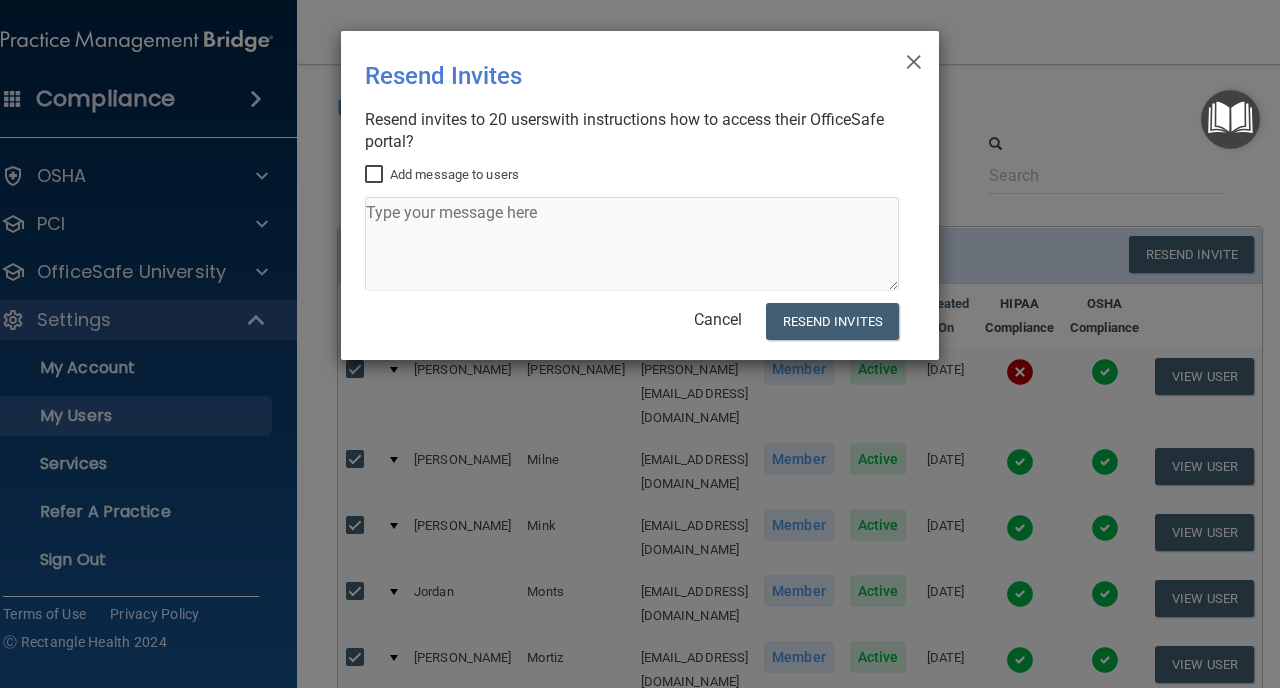 click on "Add message to users" at bounding box center (442, 175) 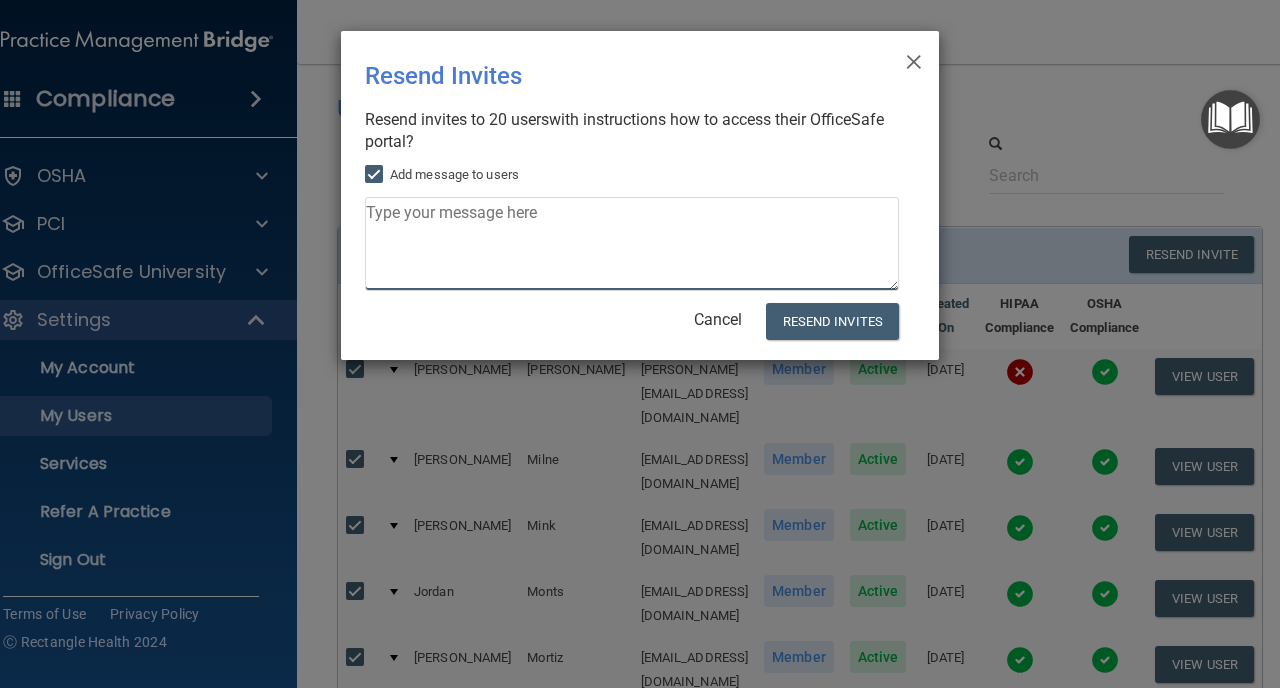 click at bounding box center (632, 244) 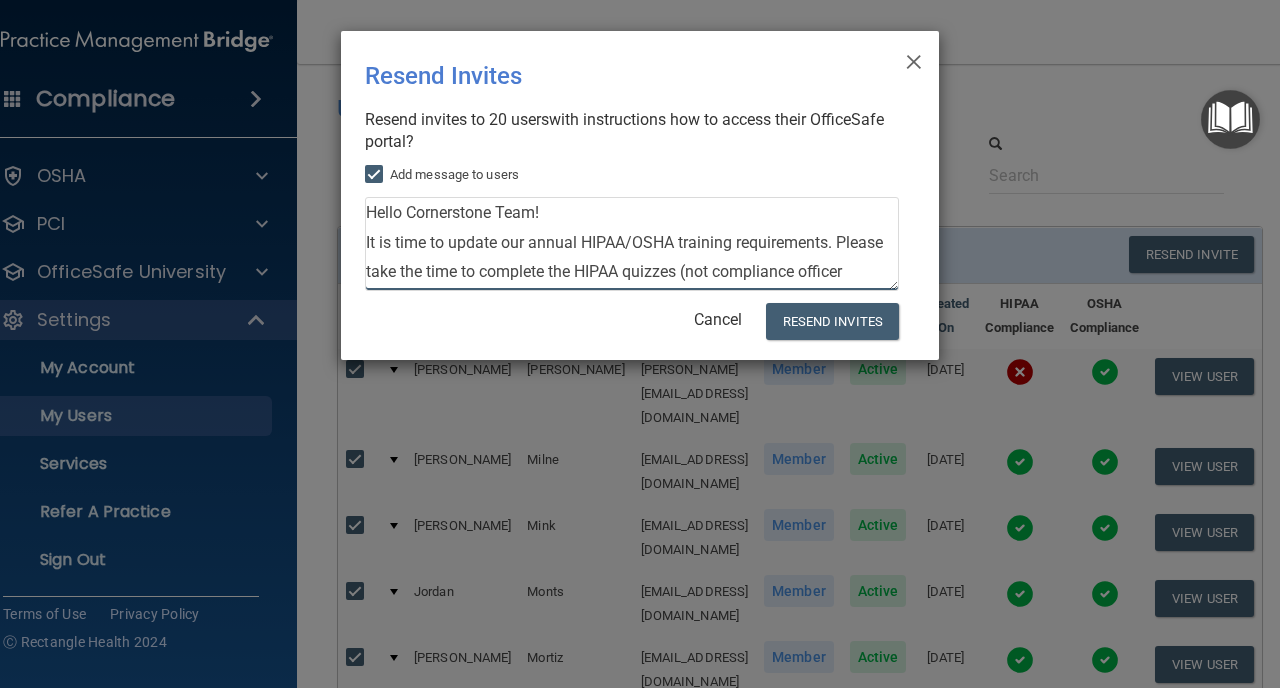 scroll, scrollTop: 50, scrollLeft: 0, axis: vertical 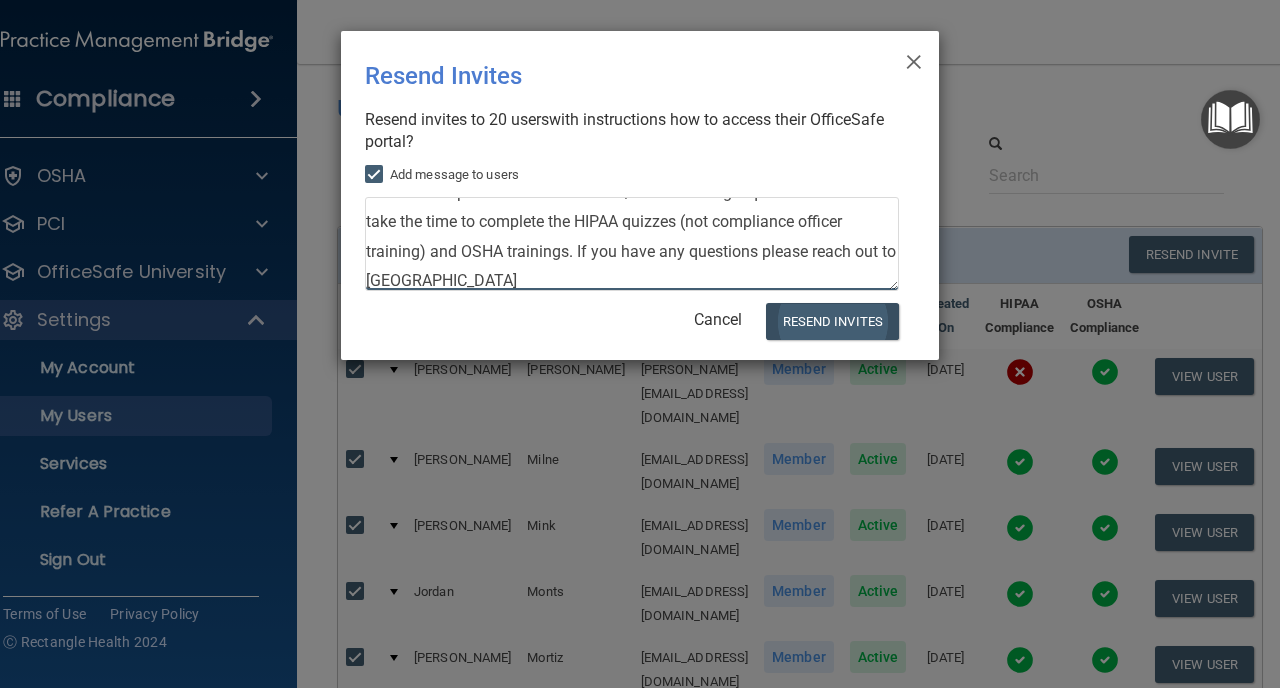 type on "Hello Cornerstone Team!
It is time to update our annual HIPAA/OSHA training requirements. Please take the time to complete the HIPAA quizzes (not compliance officer training) and OSHA trainings. If you have any questions please reach out to [GEOGRAPHIC_DATA]" 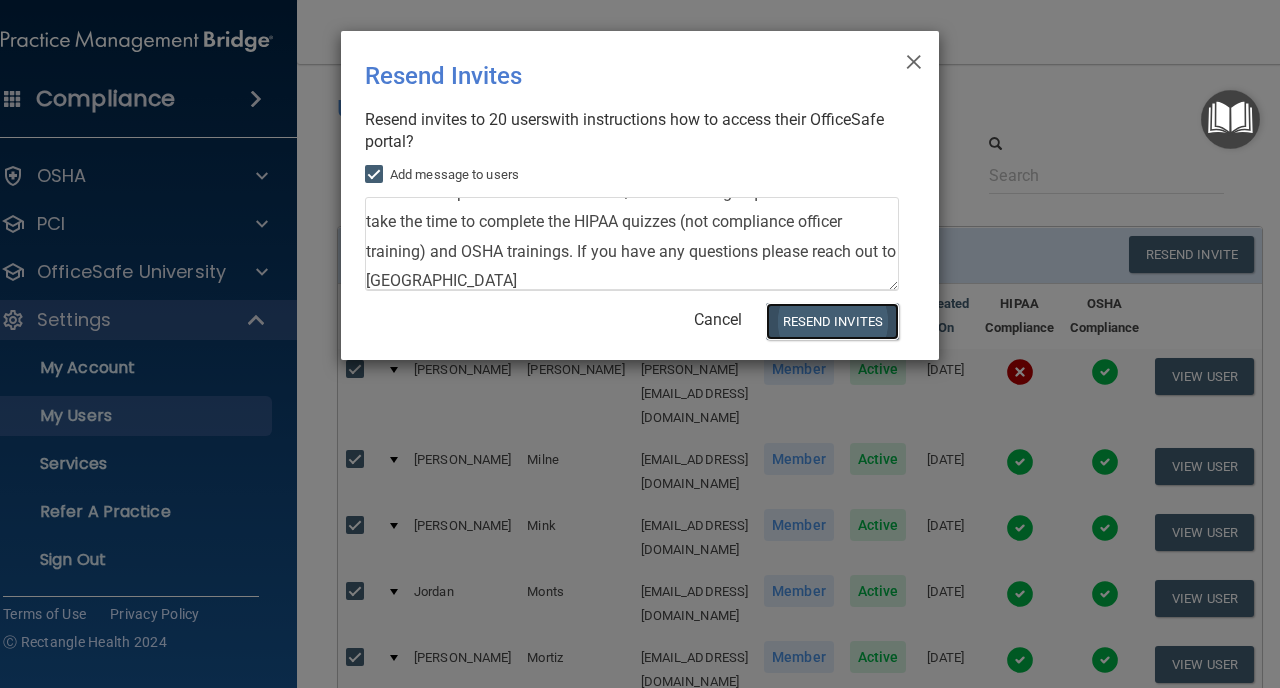 click on "Resend Invites" at bounding box center (832, 321) 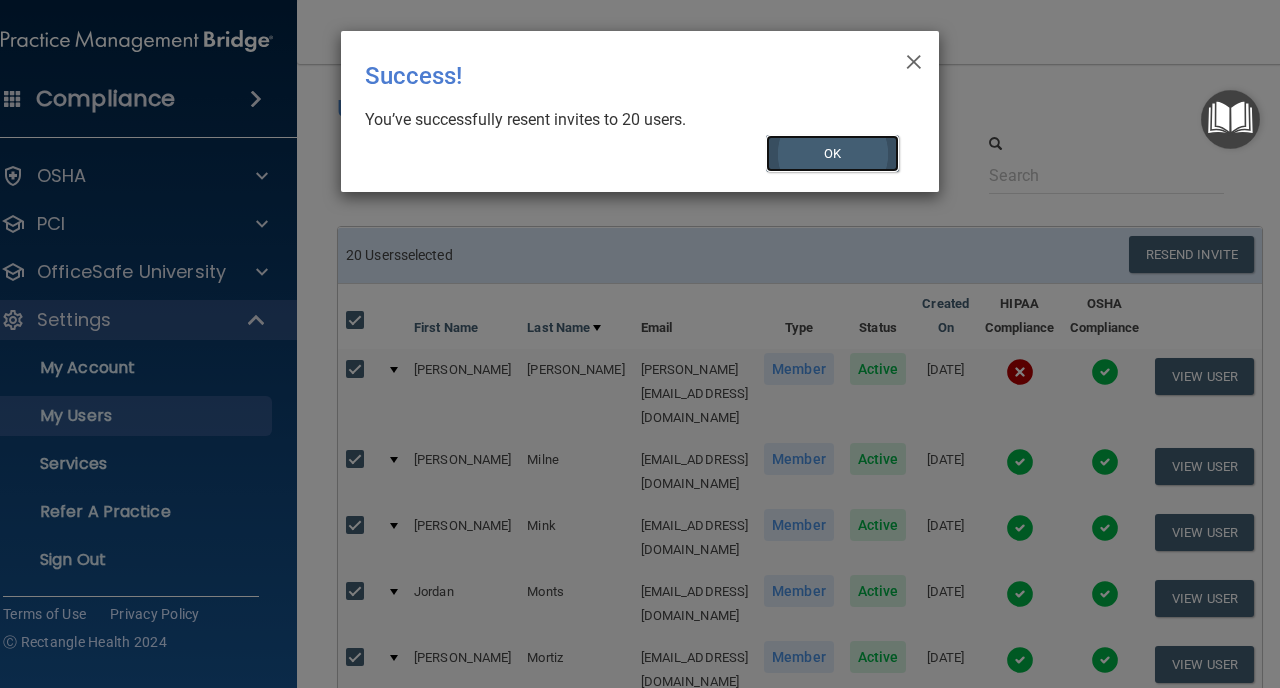 click on "OK" at bounding box center (833, 153) 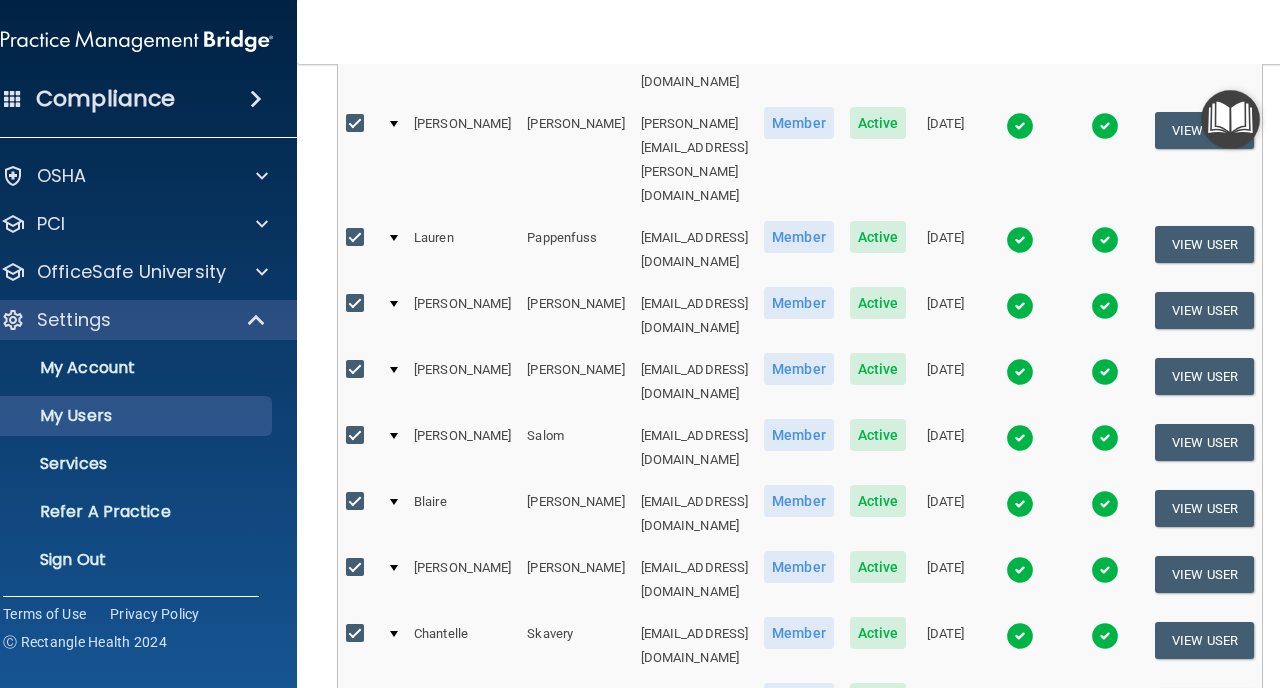 scroll, scrollTop: 990, scrollLeft: 0, axis: vertical 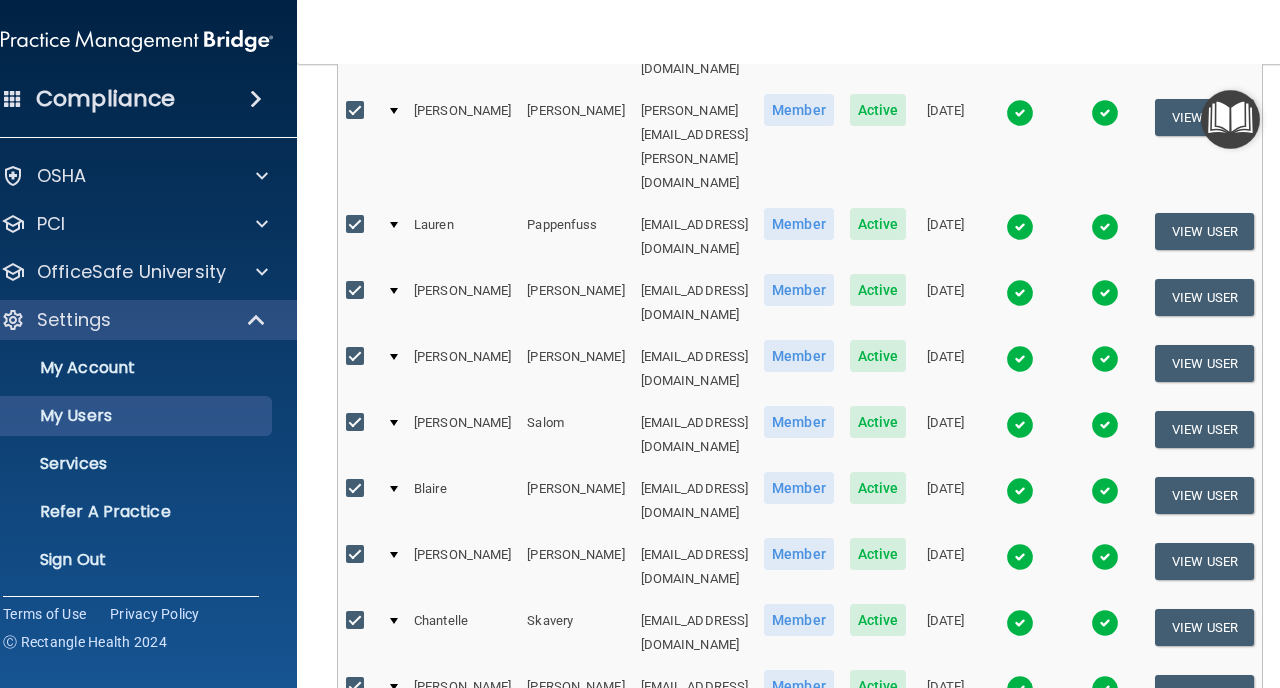 click on "3" at bounding box center [520, 887] 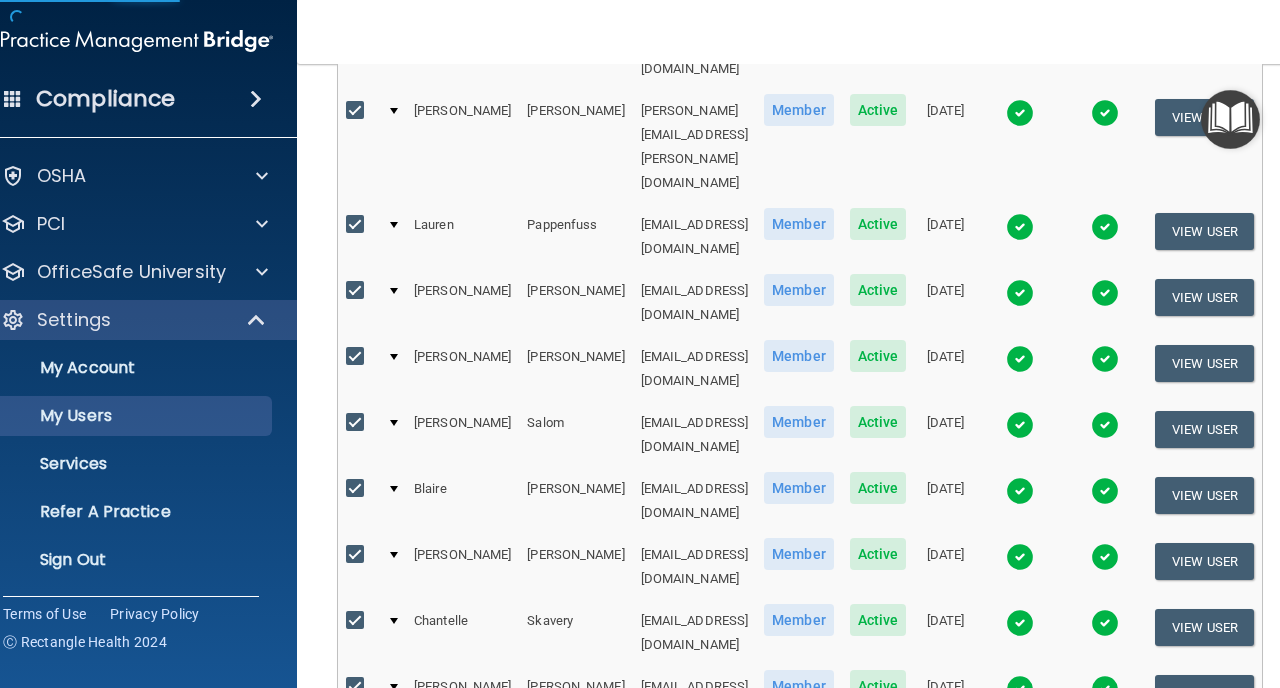 scroll, scrollTop: 0, scrollLeft: 0, axis: both 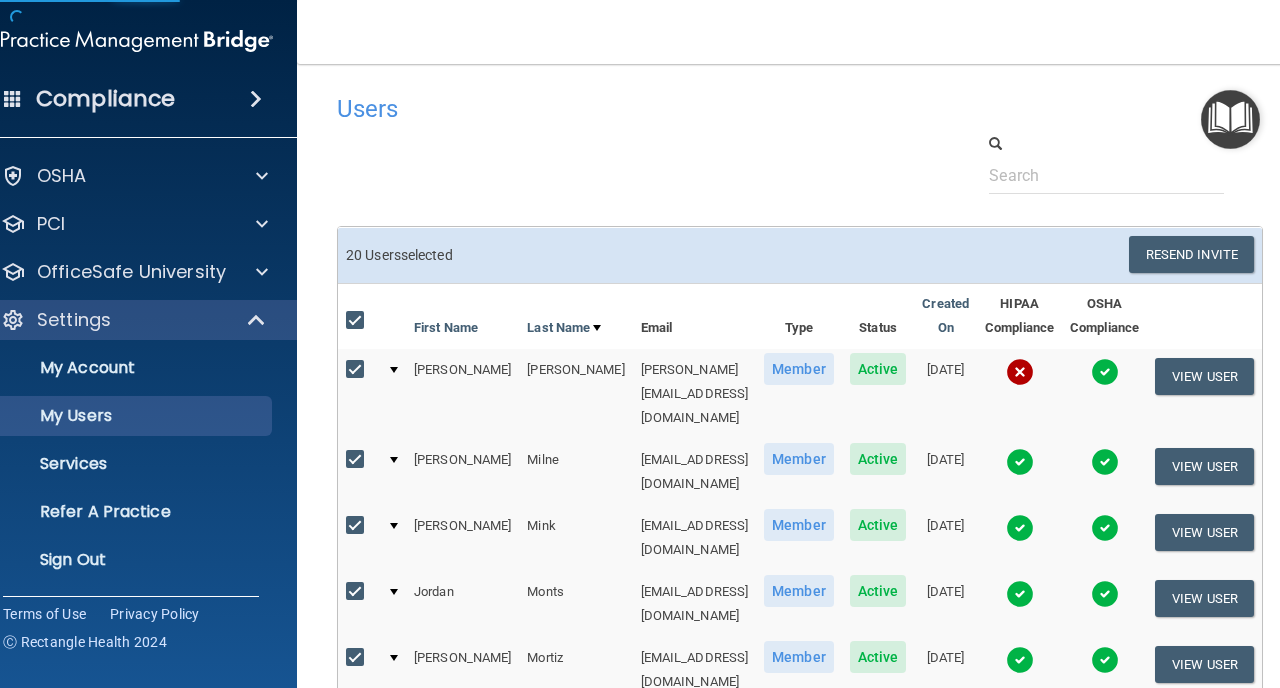 select on "20" 